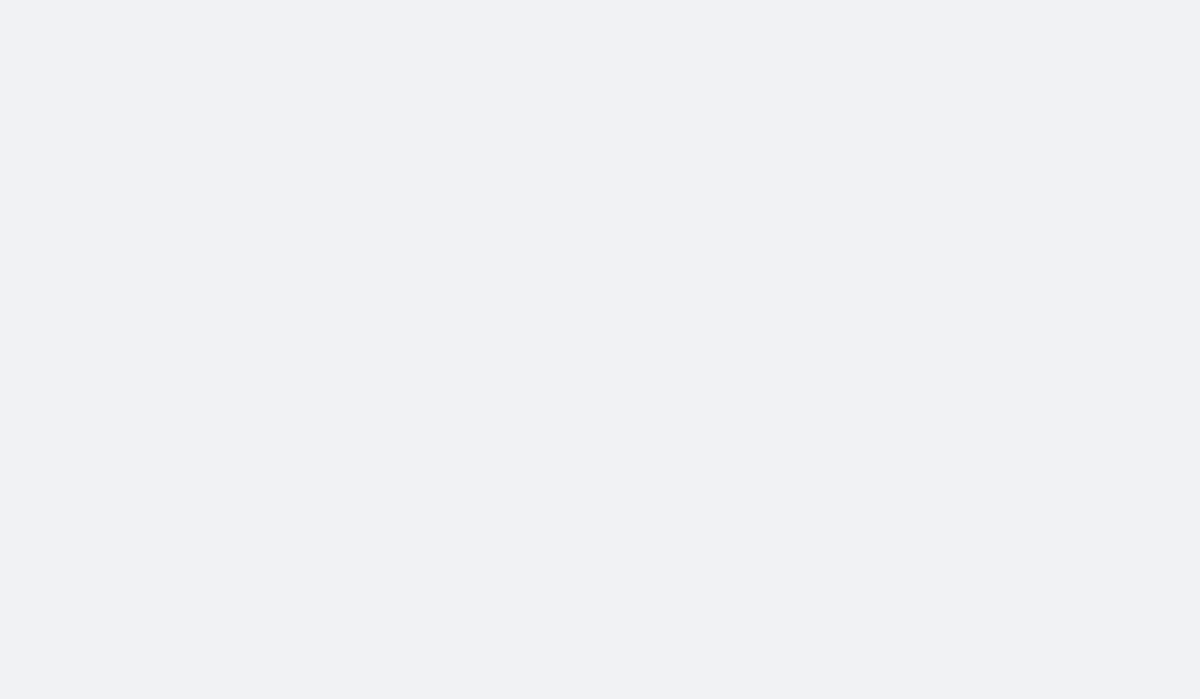 scroll, scrollTop: 0, scrollLeft: 0, axis: both 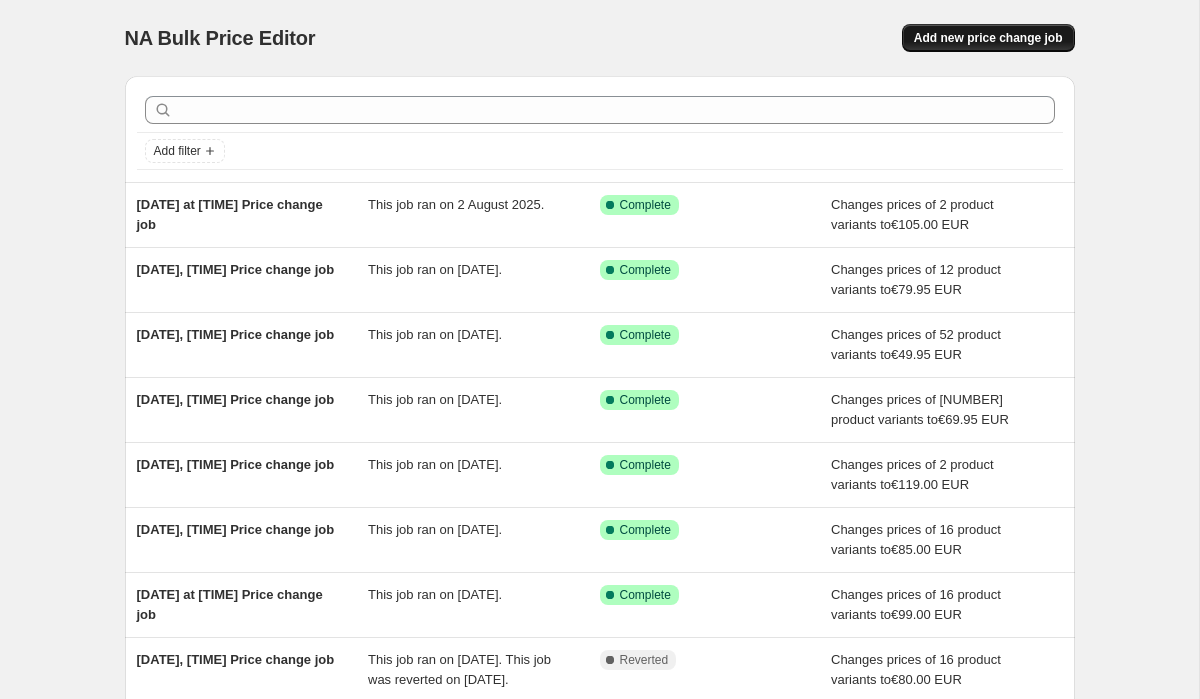 click on "Add new price change job" at bounding box center (988, 38) 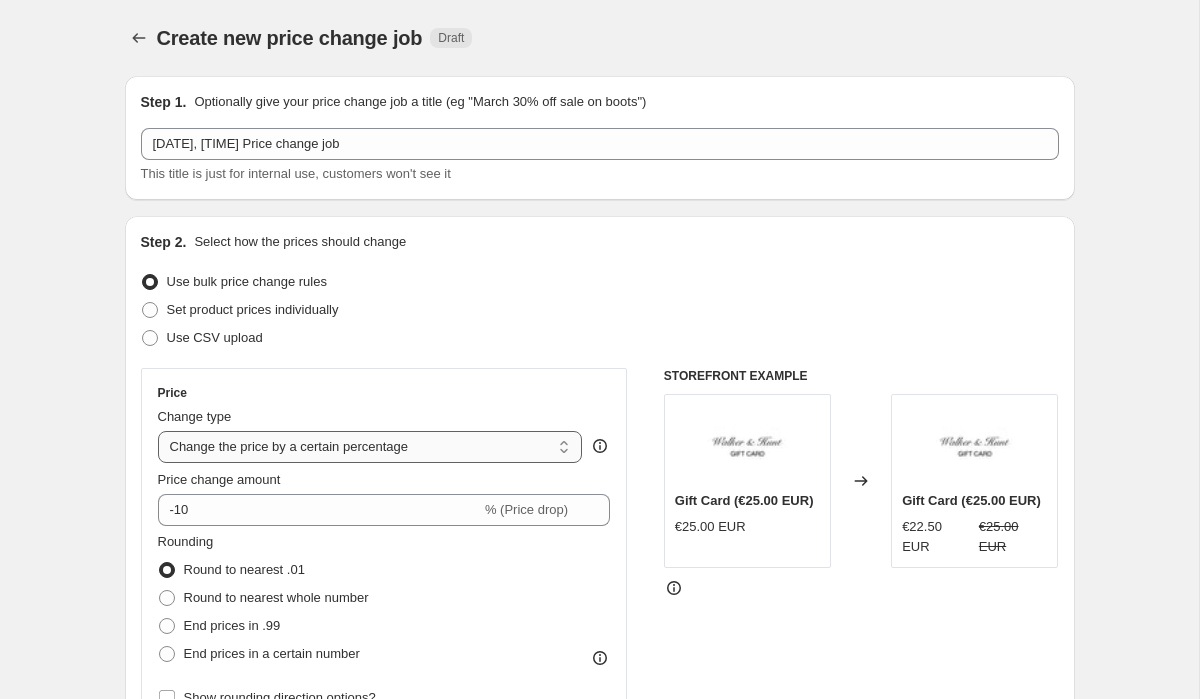 click on "Change the price to a certain amount Change the price by a certain amount Change the price by a certain percentage Change the price to the current compare at price (price before sale) Change the price by a certain amount relative to the compare at price Change the price by a certain percentage relative to the compare at price Don't change the price Change the price by a certain percentage relative to the cost per item Change price to certain cost margin" at bounding box center (370, 447) 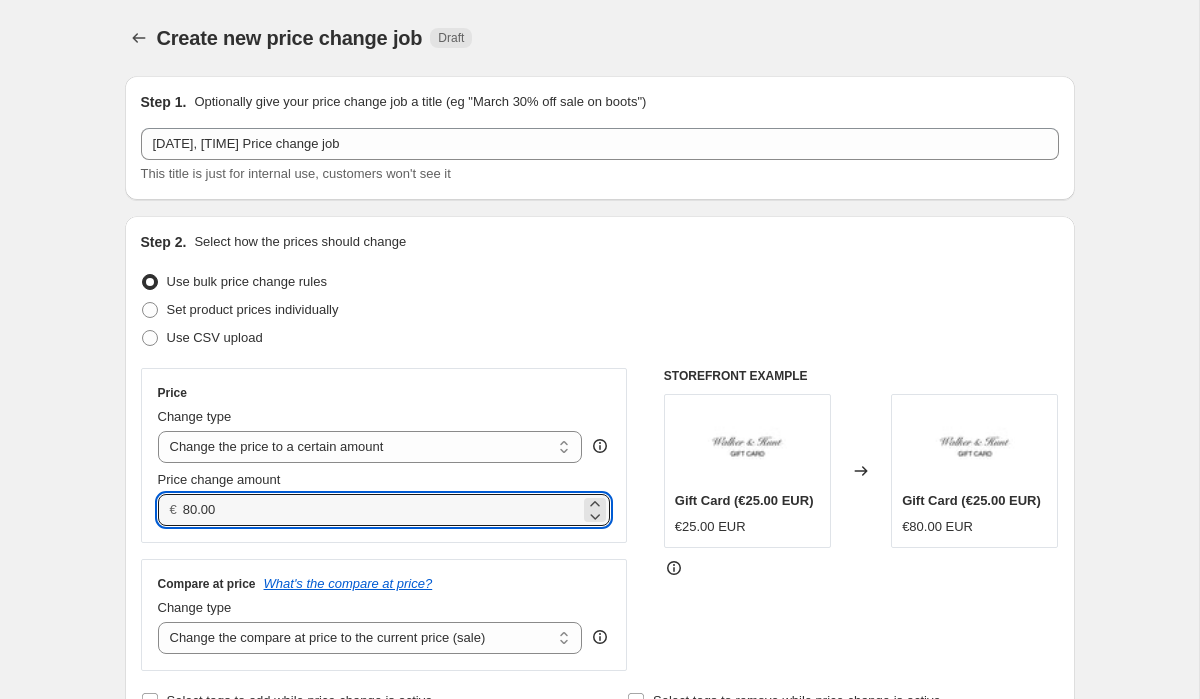 drag, startPoint x: 239, startPoint y: 512, endPoint x: 172, endPoint y: 512, distance: 67 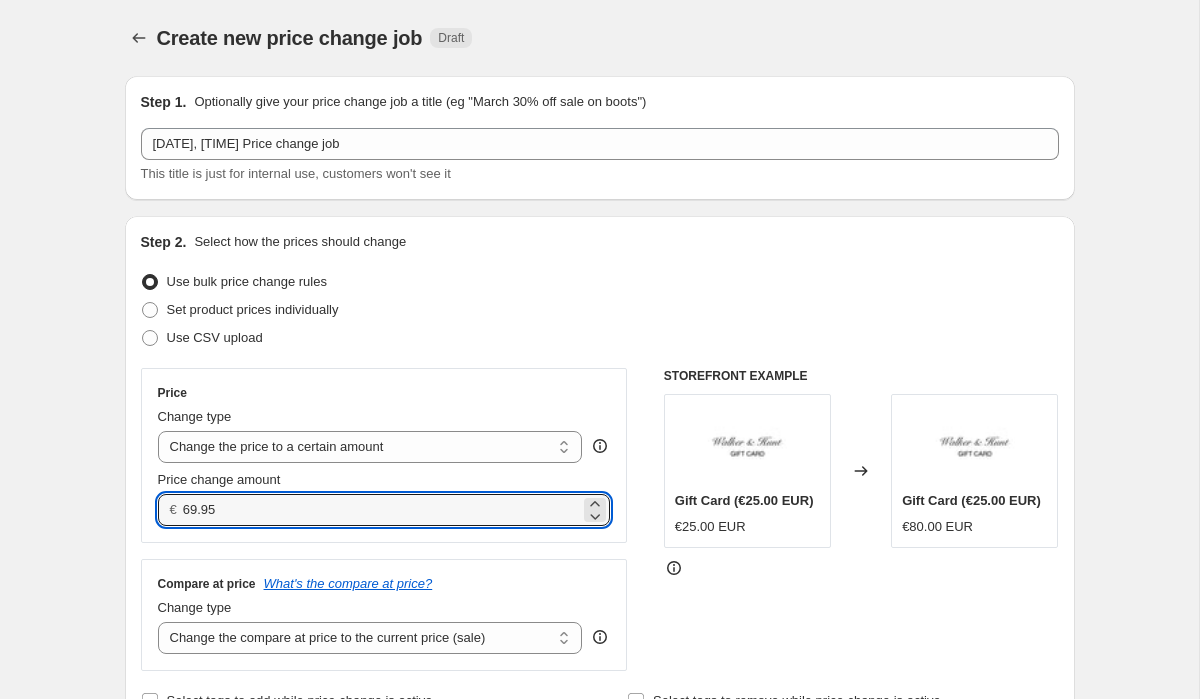drag, startPoint x: 230, startPoint y: 517, endPoint x: 121, endPoint y: 510, distance: 109.22454 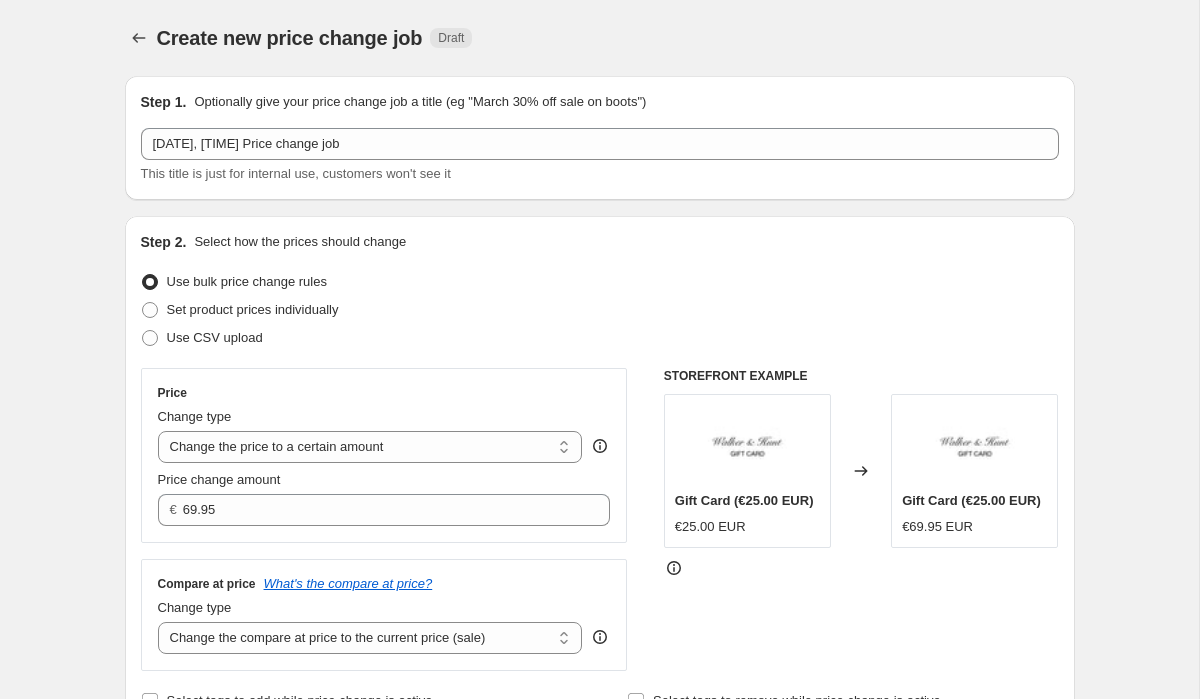 click on "Step 1. Optionally give your price change job a title (eg "March 30% off sale on boots") [DATE], [TIME] Price change job This title is just for internal use, customers won't see it Step 2. Select how the prices should change Use bulk price change rules Set product prices individually Use CSV upload Price Change type Change the price to a certain amount Change the price by a certain amount Change the price by a certain percentage Change the price to the current compare at price (price before sale) Change the price by a certain amount relative to the compare at price Change the price by a certain percentage relative to the compare at price Don't change the price Change the price by a certain percentage relative to the cost per item Change price to certain cost margin Change the price to a certain amount Price change amount € [PRICE] Compare at price What's the compare at price? Change type Change the compare at price to the current price (sale) Change the compare at price to a certain amount €[PRICE] EUR" at bounding box center [592, 931] 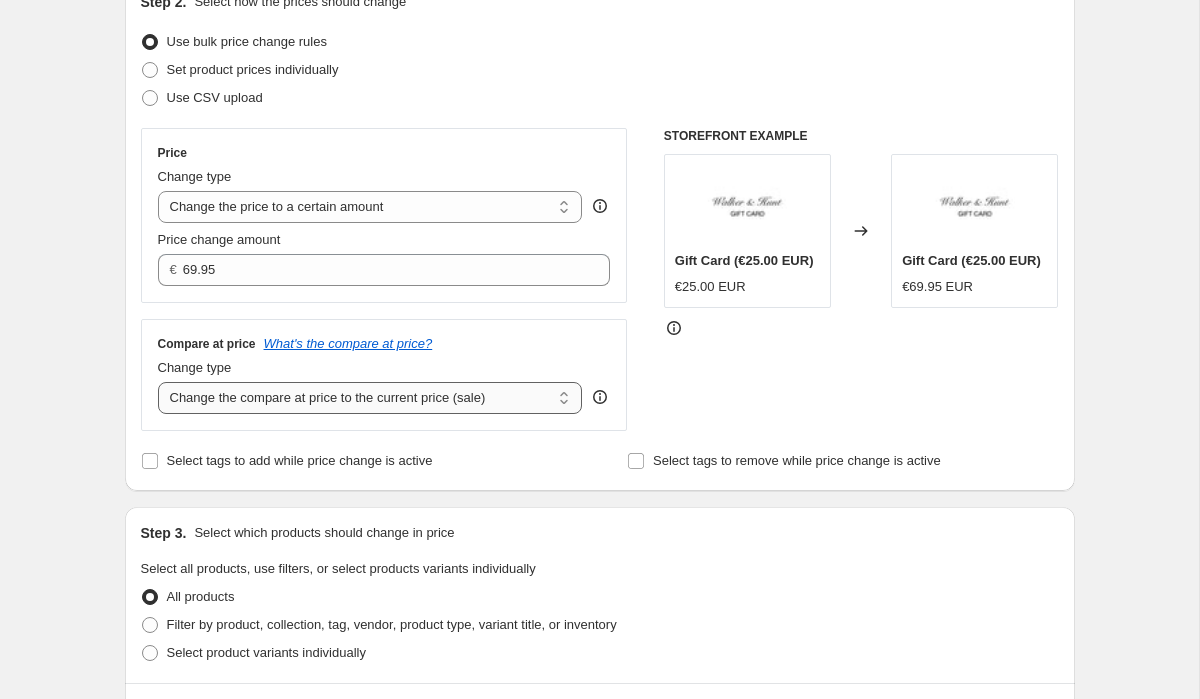 click on "Change the compare at price to the current price (sale) Change the compare at price to a certain amount Change the compare at price by a certain amount Change the compare at price by a certain percentage Change the compare at price by a certain amount relative to the actual price Change the compare at price by a certain percentage relative to the actual price Don't change the compare at price Remove the compare at price" at bounding box center (370, 398) 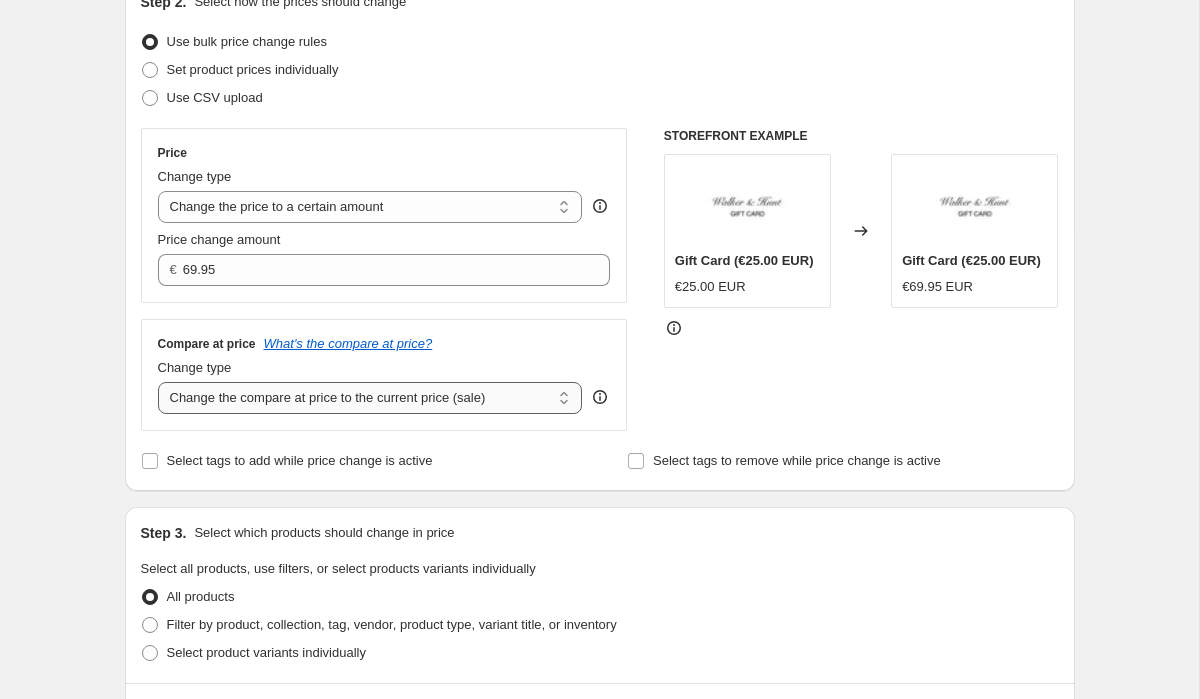 select on "to" 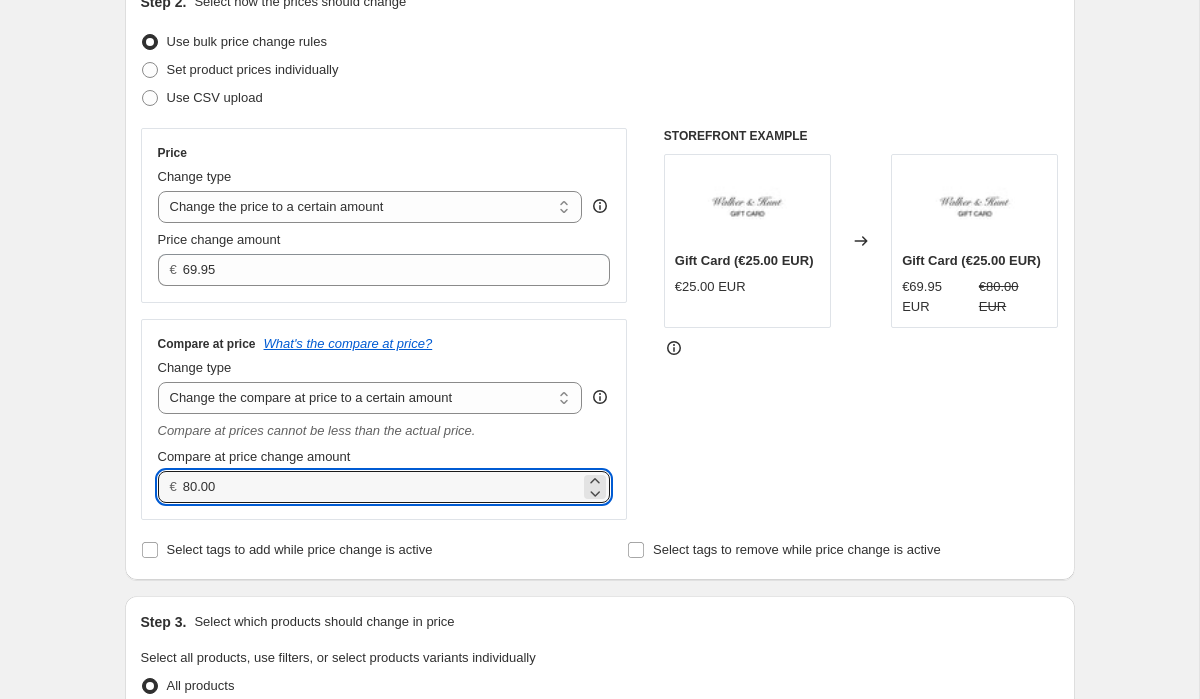 drag, startPoint x: 240, startPoint y: 492, endPoint x: 146, endPoint y: 492, distance: 94 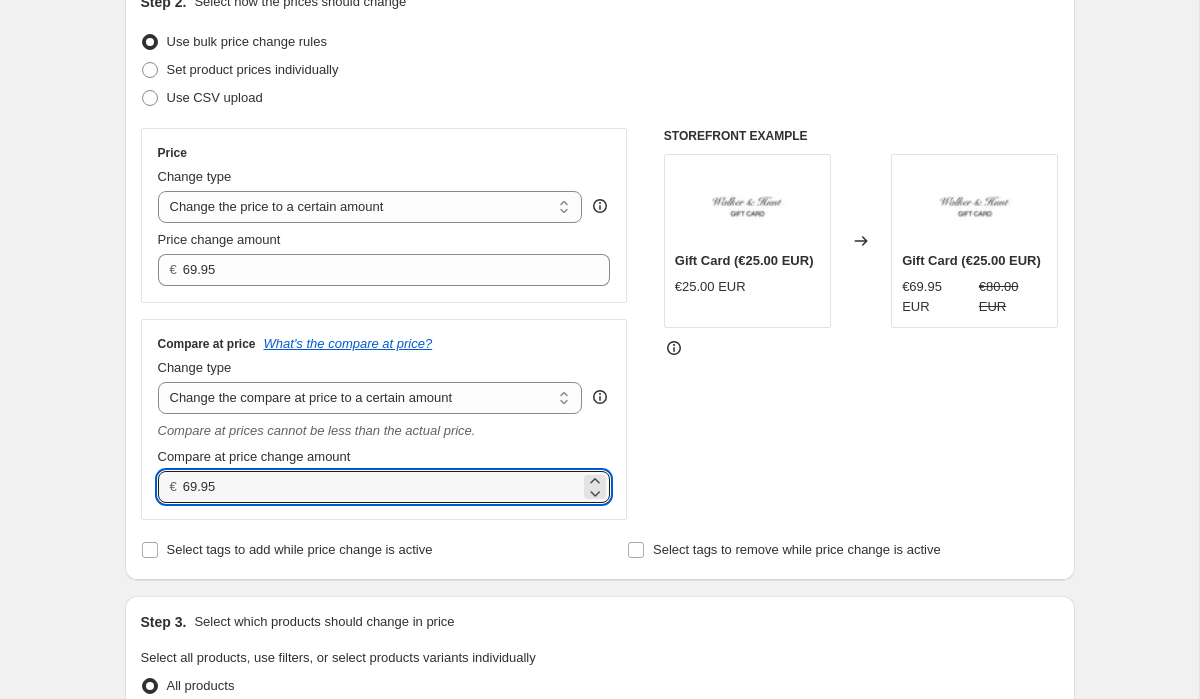 type on "69.95" 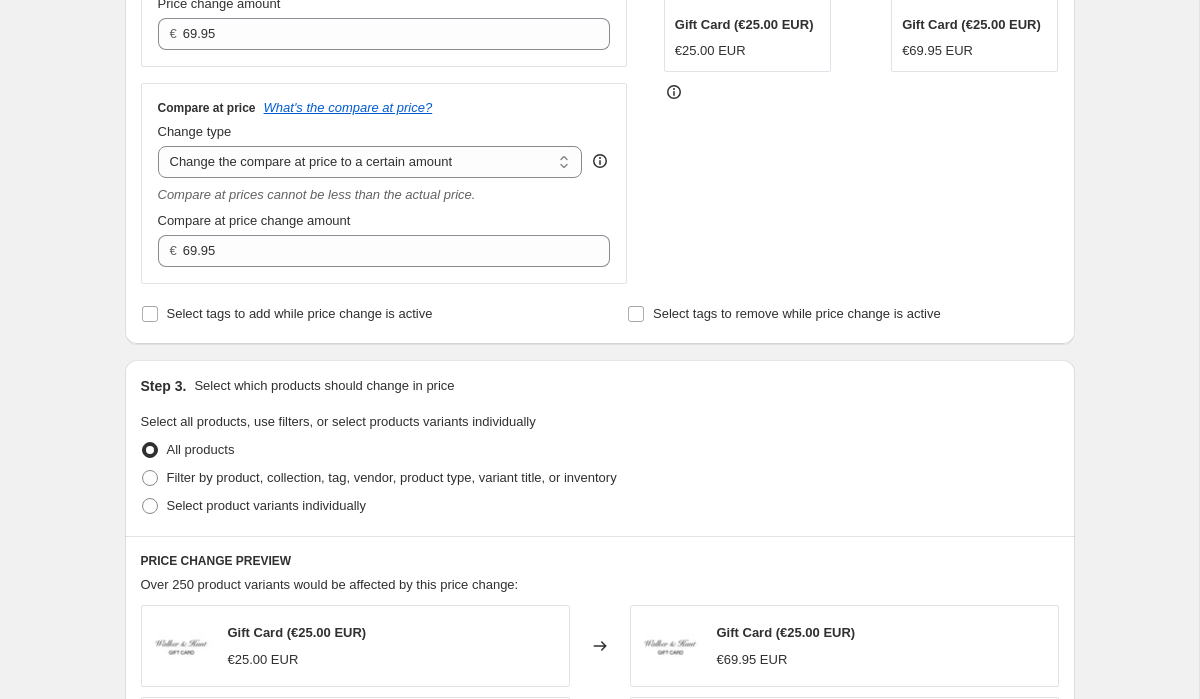 scroll, scrollTop: 493, scrollLeft: 0, axis: vertical 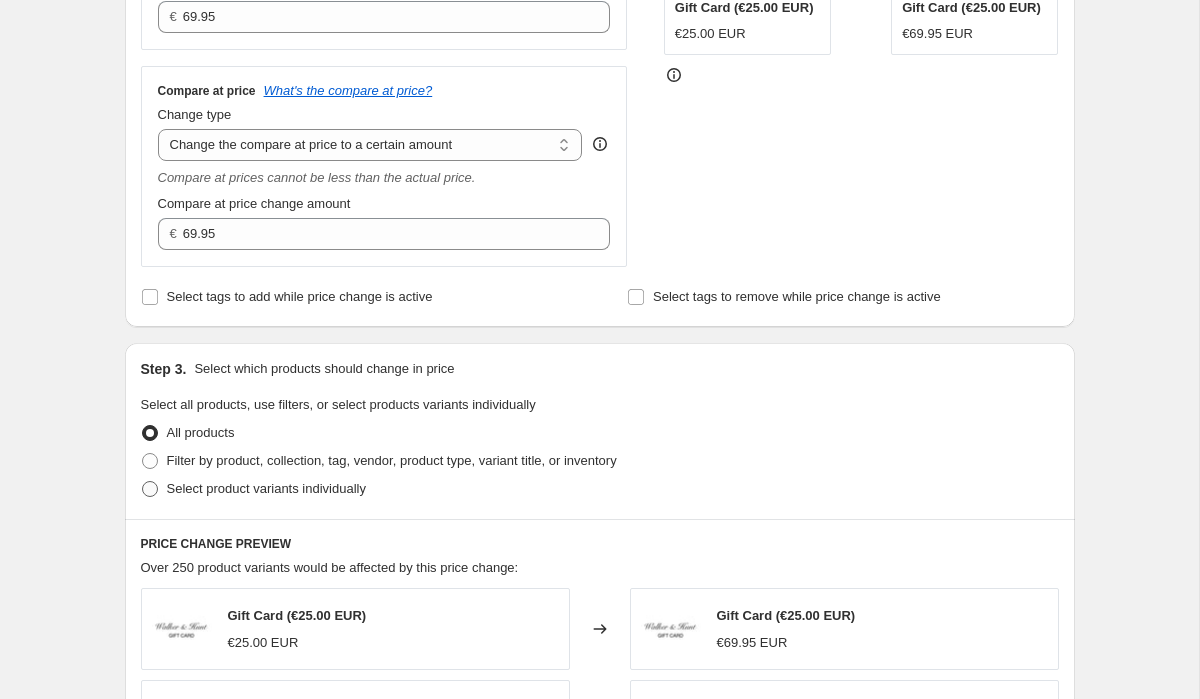 click at bounding box center [150, 489] 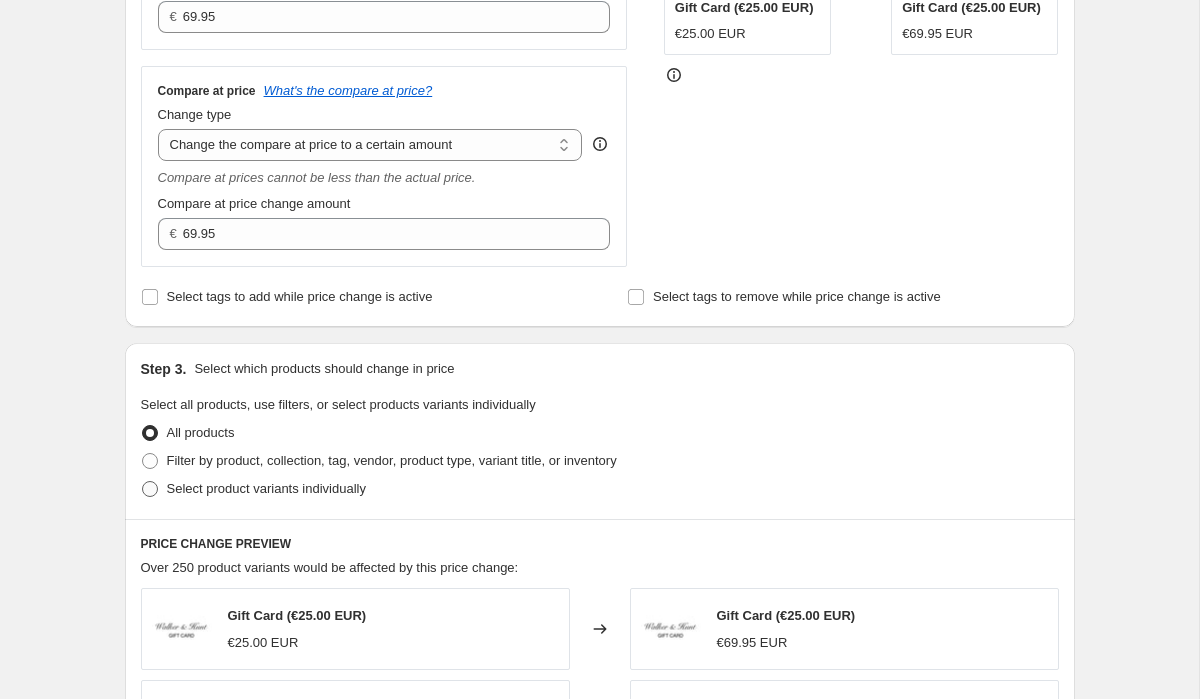 radio on "true" 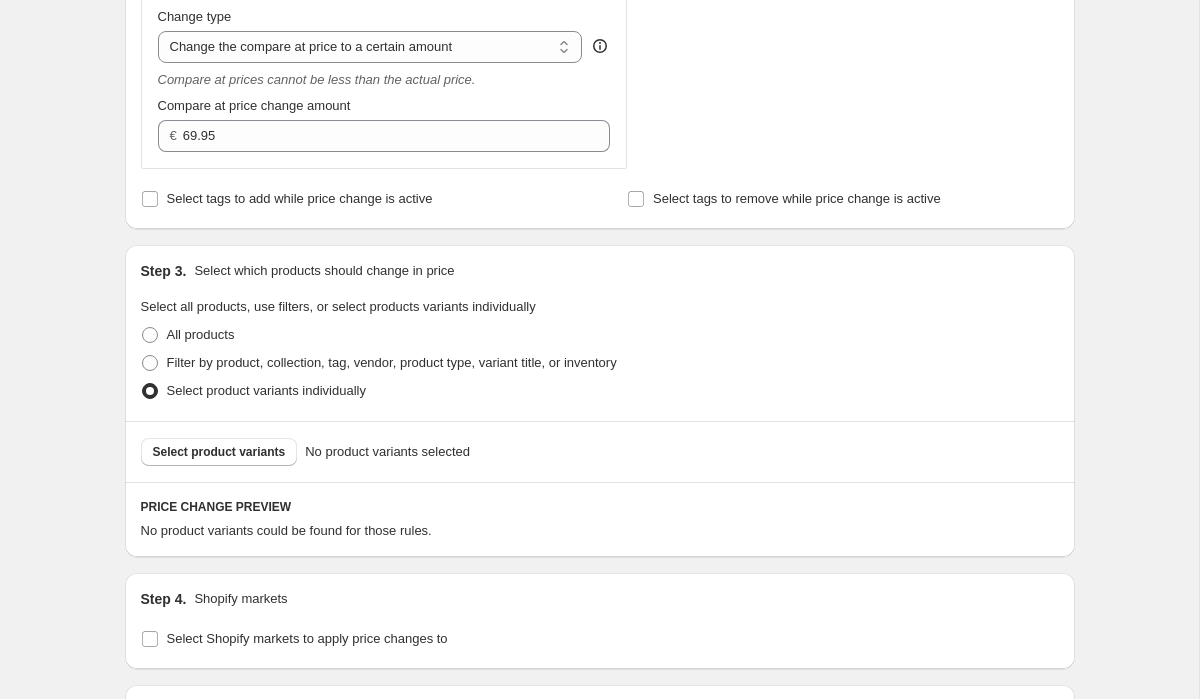 scroll, scrollTop: 650, scrollLeft: 0, axis: vertical 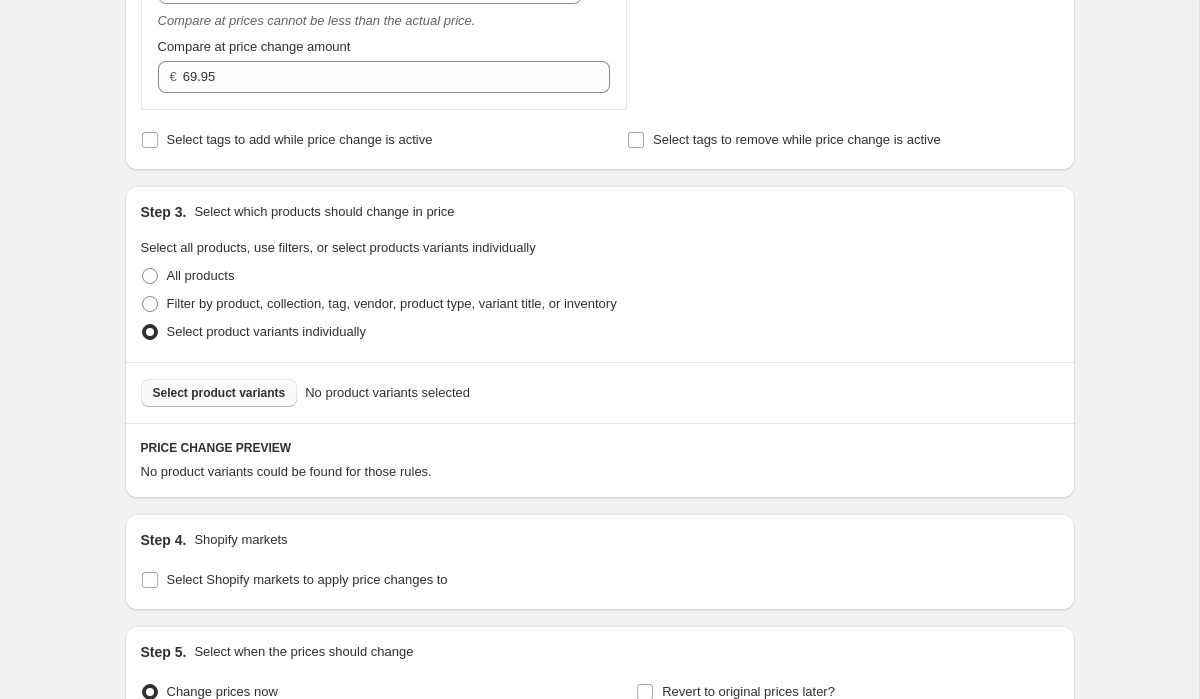 click on "Select product variants" at bounding box center (219, 393) 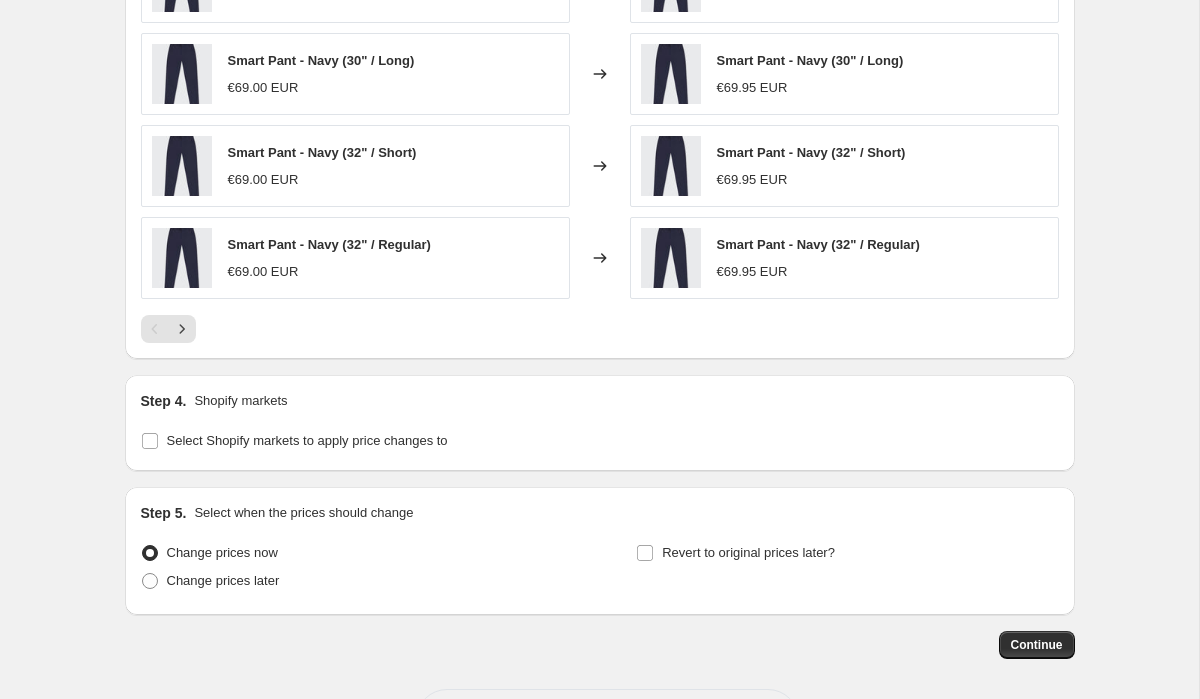 scroll, scrollTop: 1375, scrollLeft: 0, axis: vertical 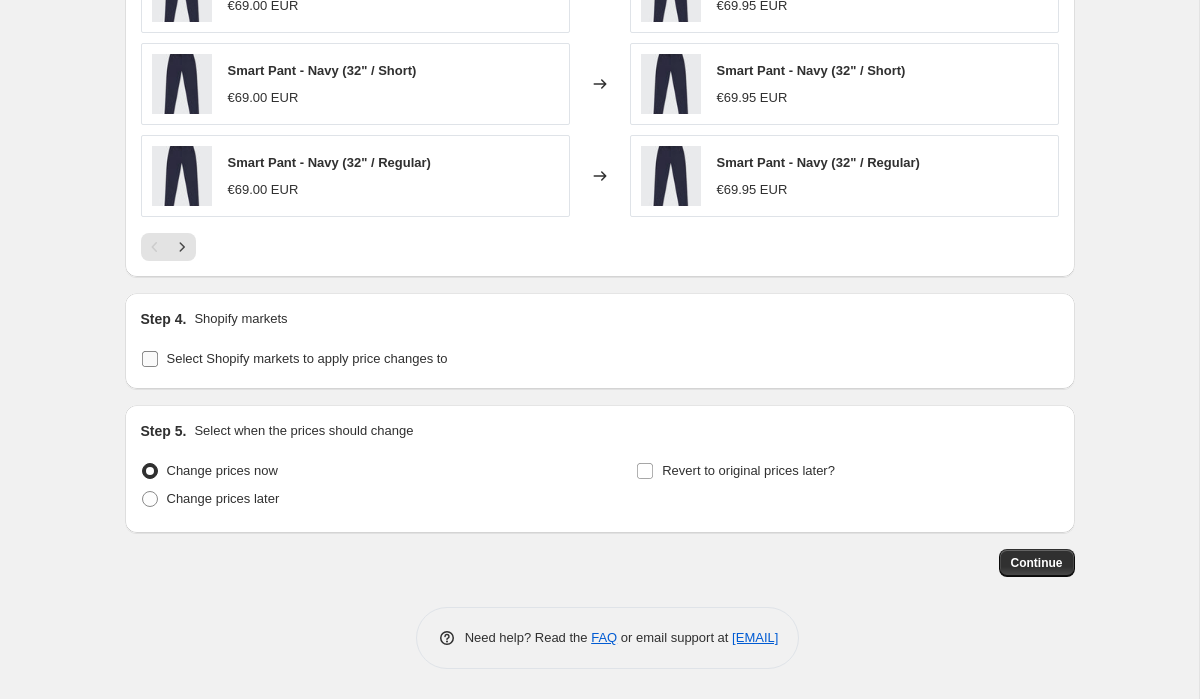 click on "Select Shopify markets to apply price changes to" at bounding box center [150, 359] 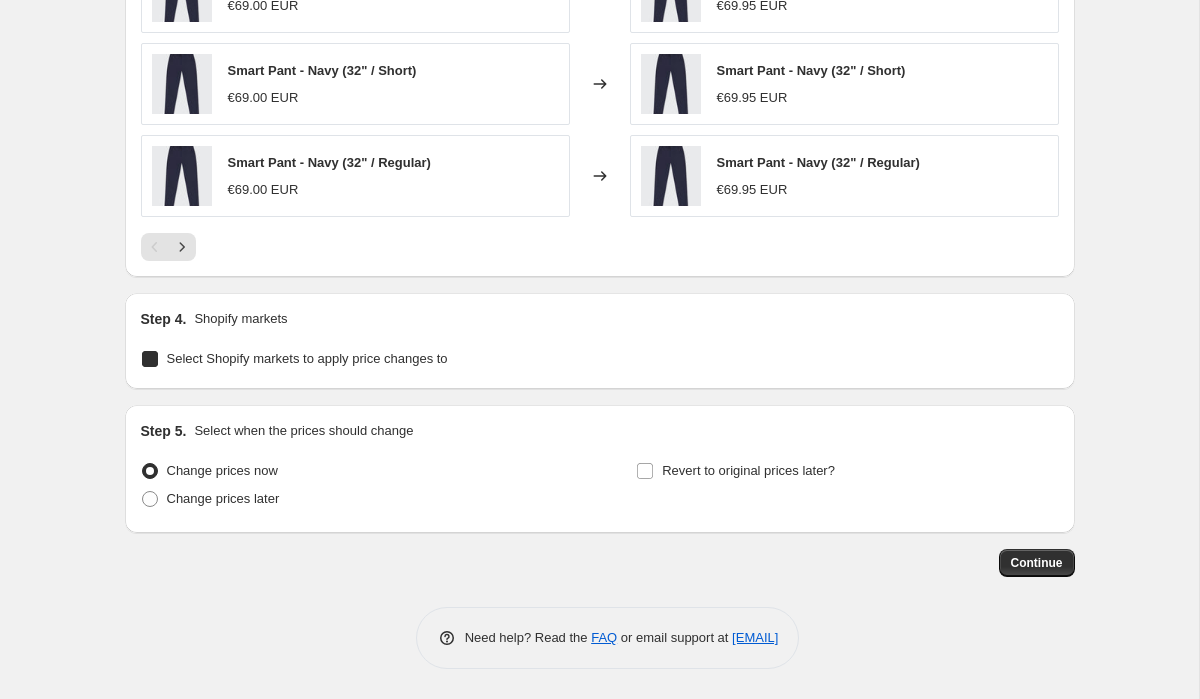 checkbox on "true" 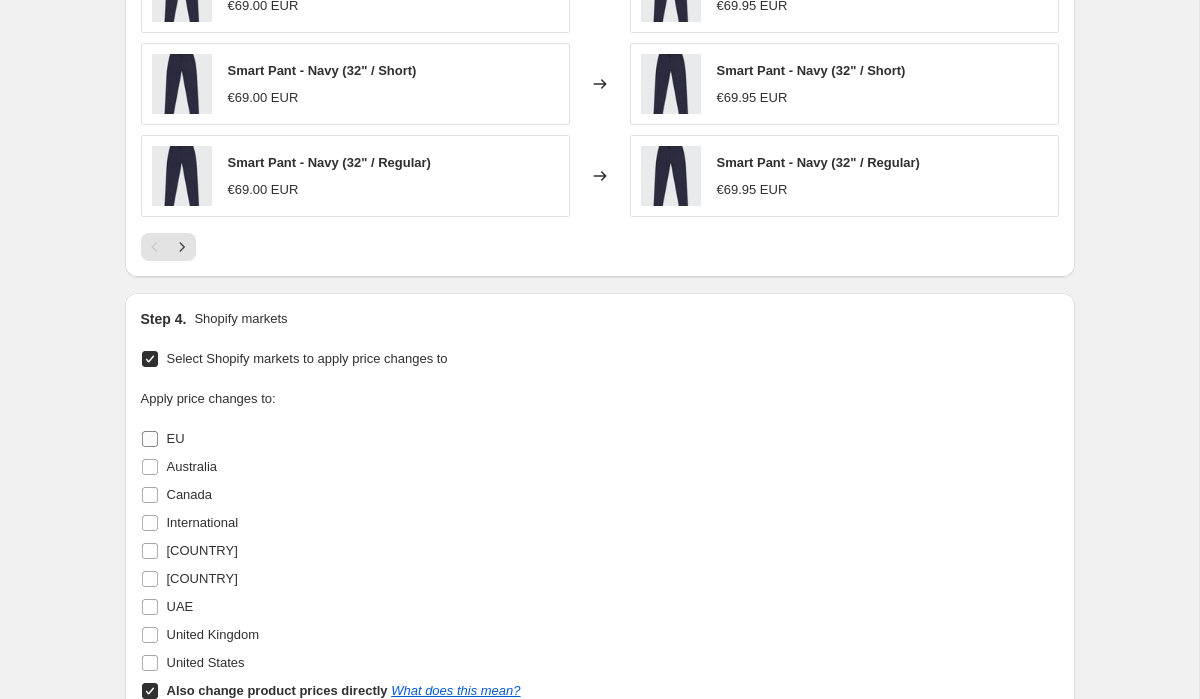 click on "EU" at bounding box center [150, 439] 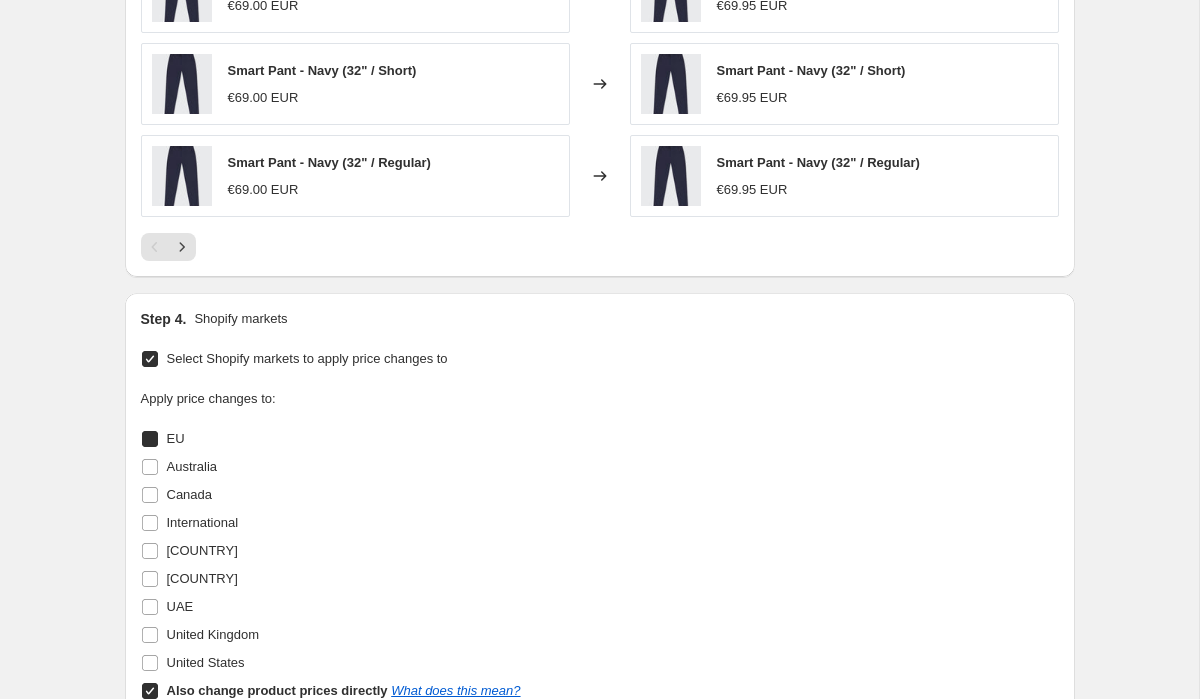 checkbox on "true" 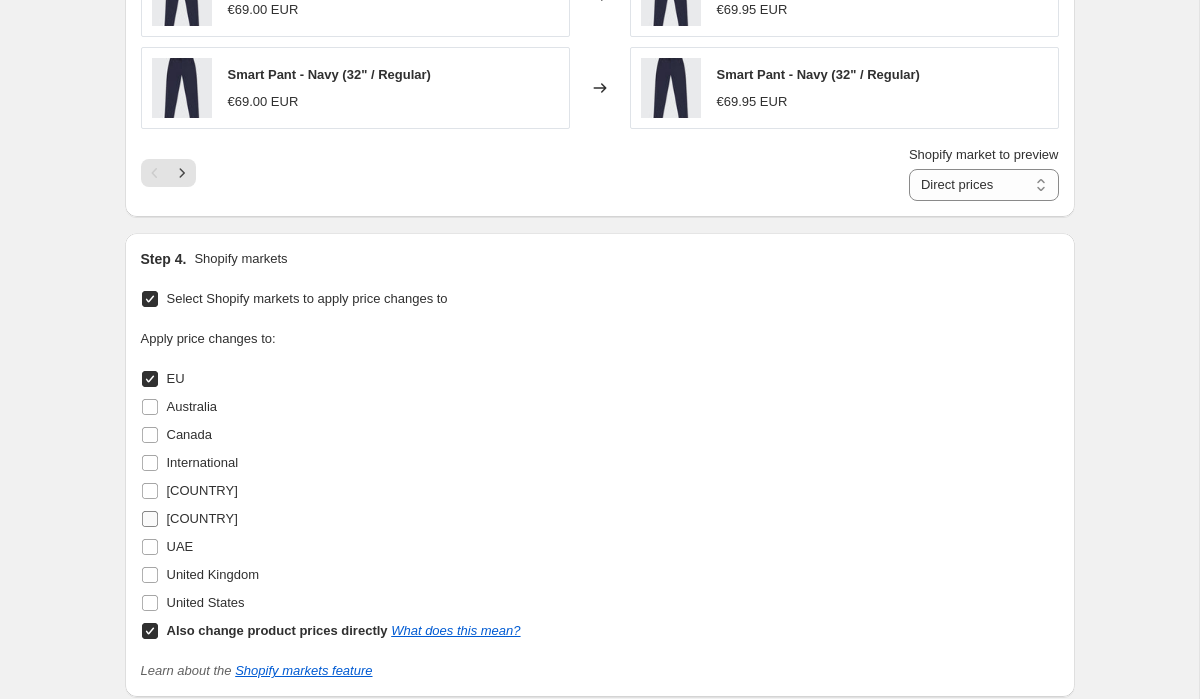 scroll, scrollTop: 1471, scrollLeft: 0, axis: vertical 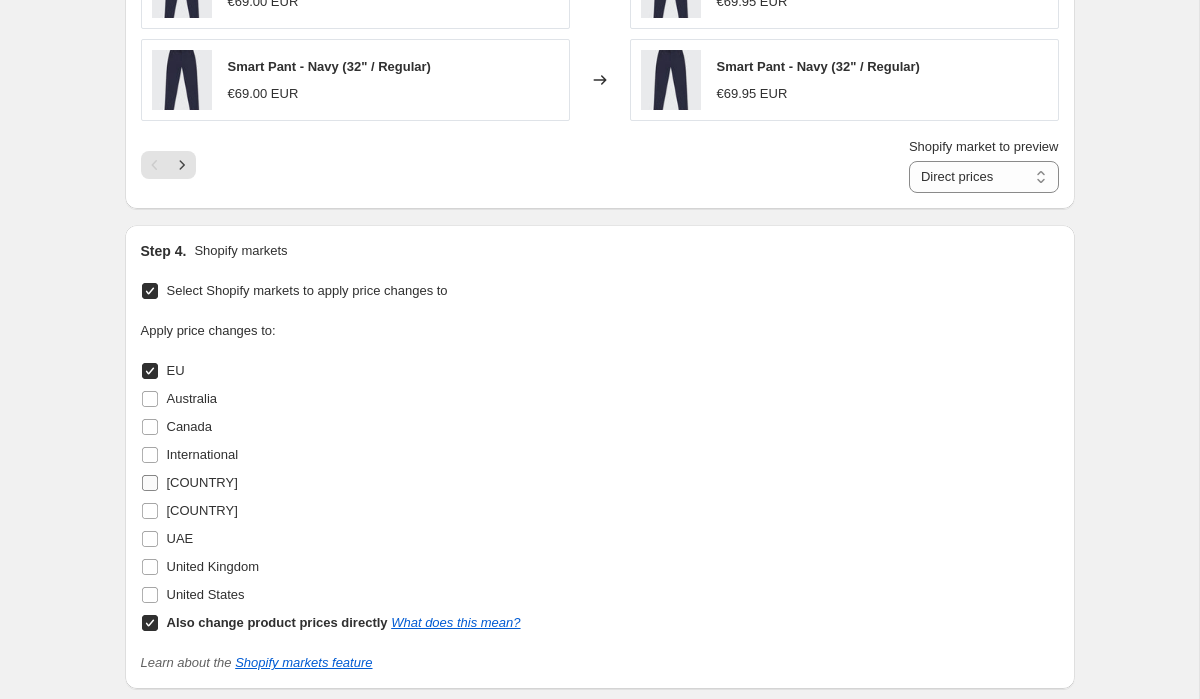 click on "[COUNTRY]" at bounding box center (150, 483) 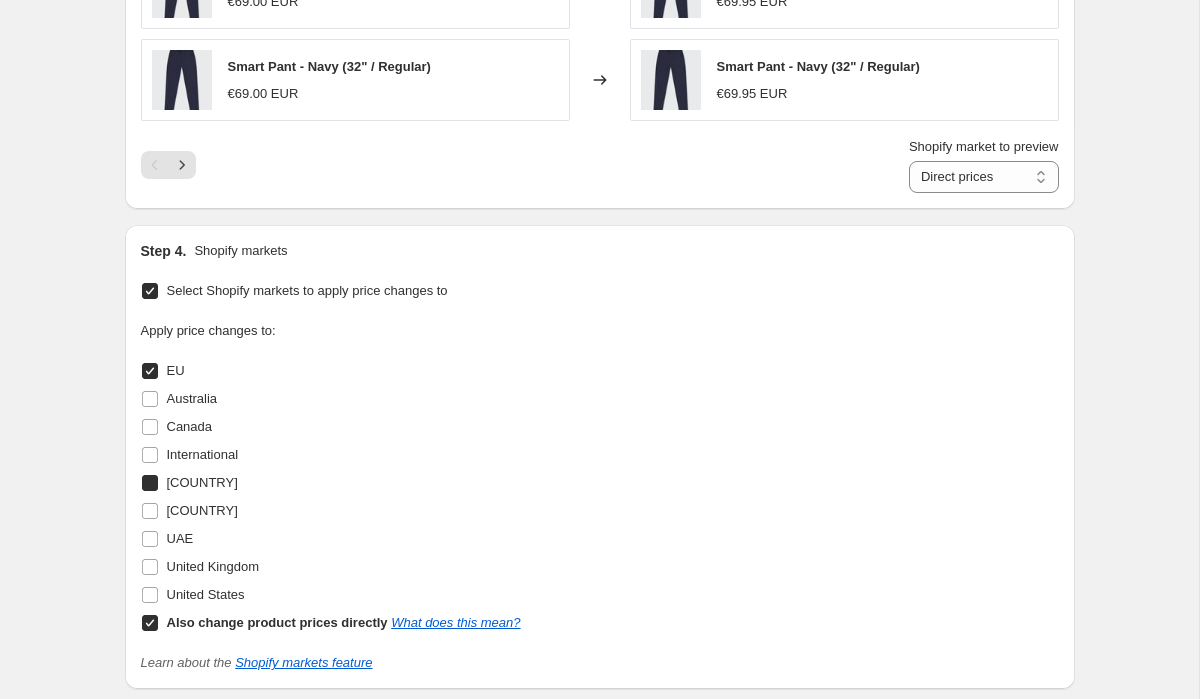 checkbox on "true" 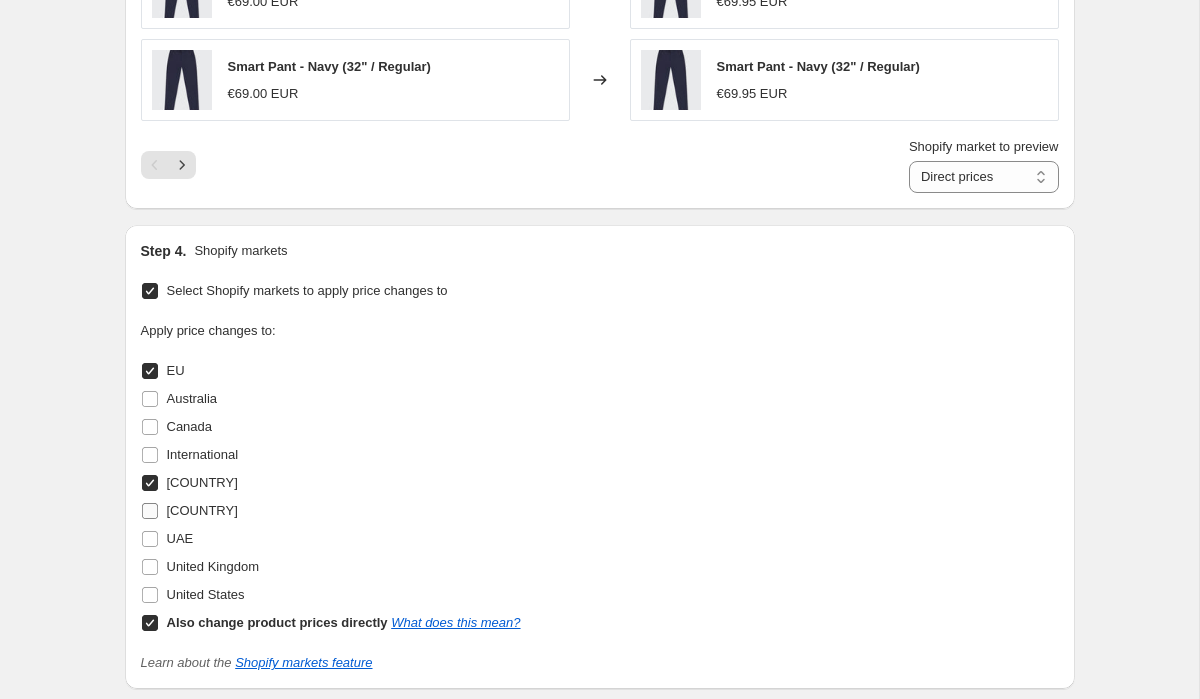 click on "[COUNTRY]" at bounding box center (150, 511) 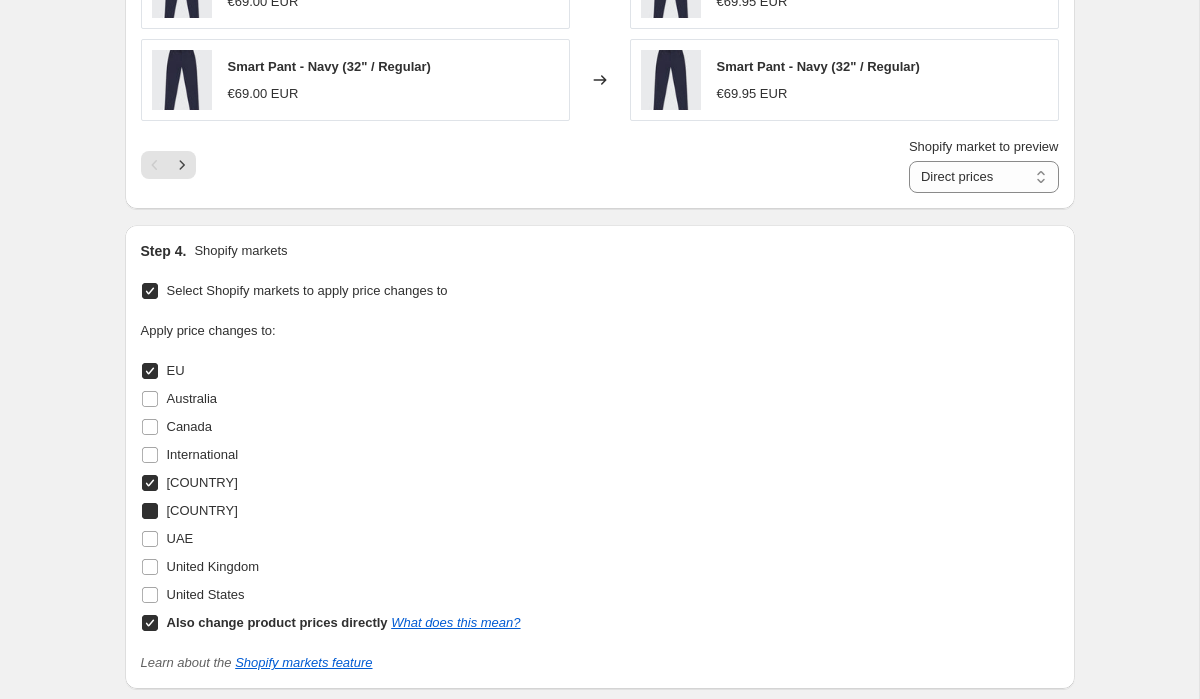 checkbox on "true" 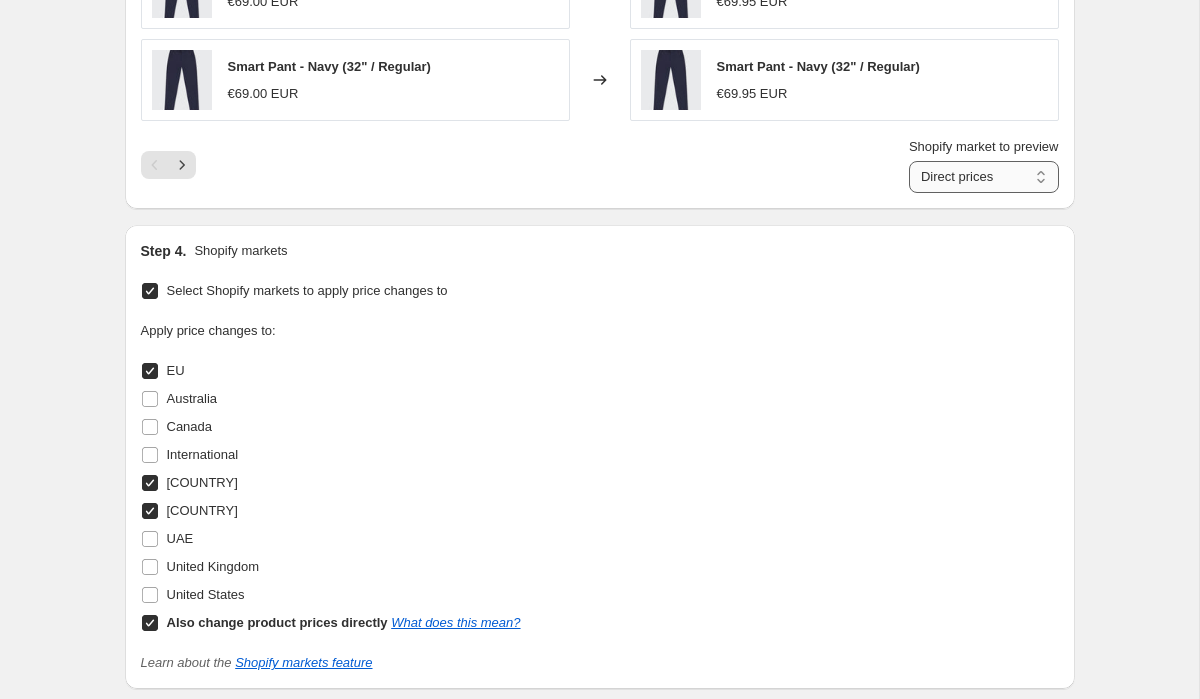 click on "Direct prices EU [COUNTRY] [COUNTRY]" at bounding box center [984, 177] 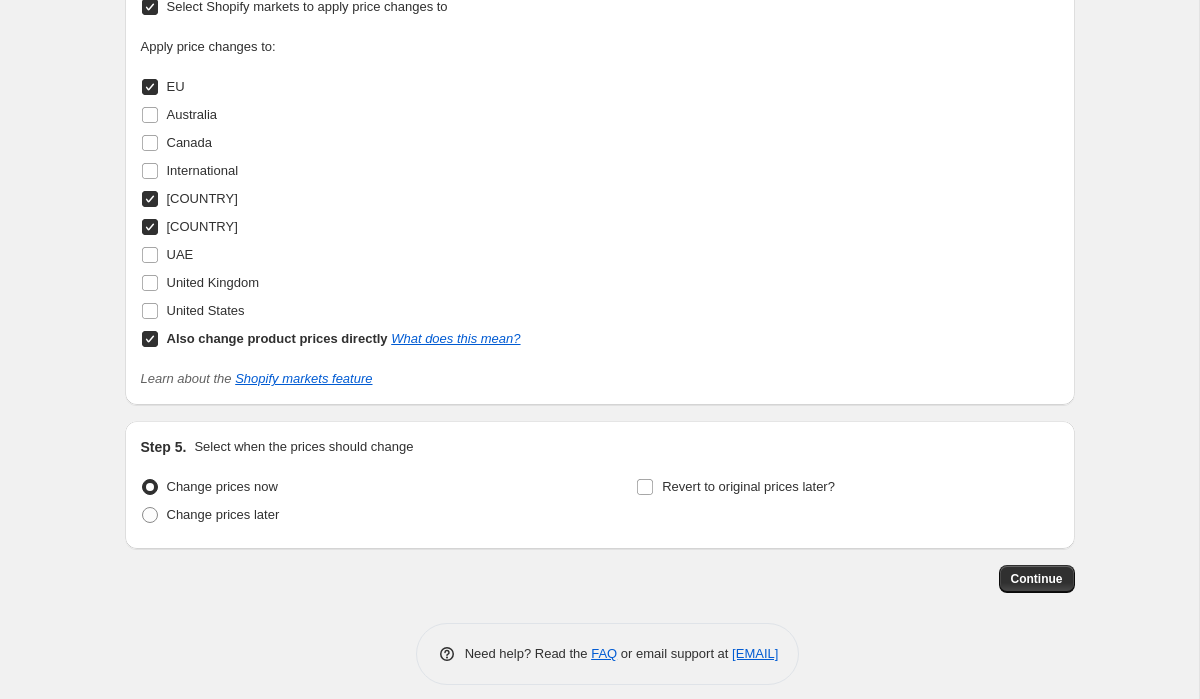 scroll, scrollTop: 1771, scrollLeft: 0, axis: vertical 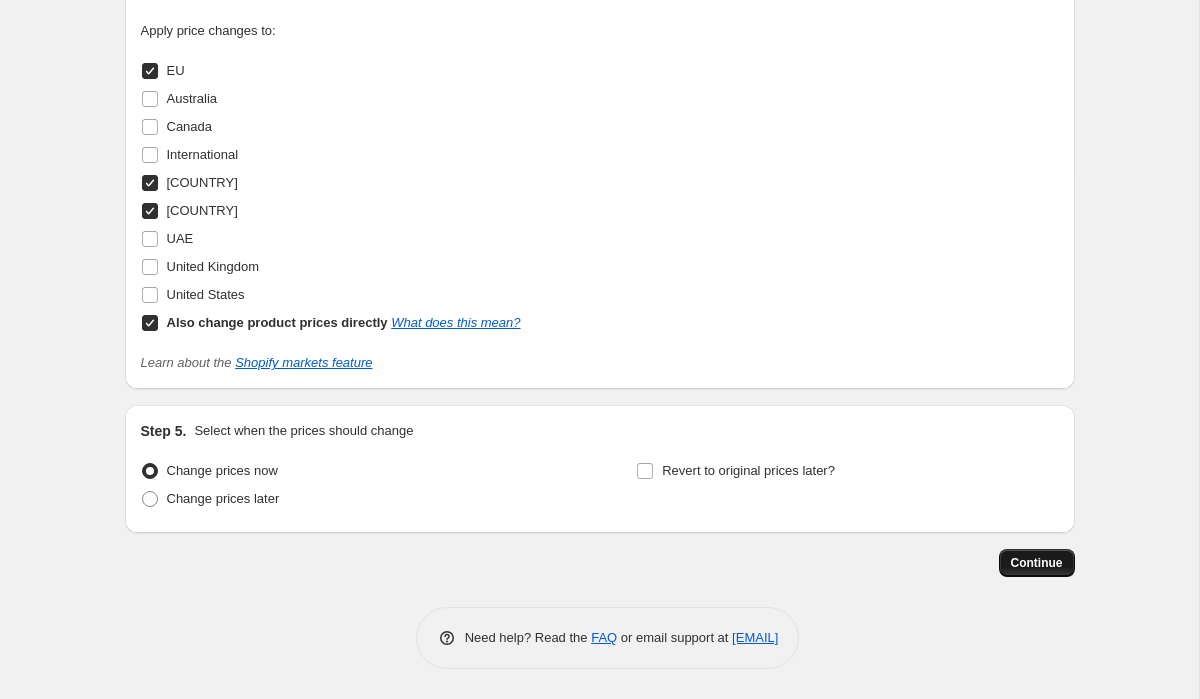 click on "Continue" at bounding box center (1037, 563) 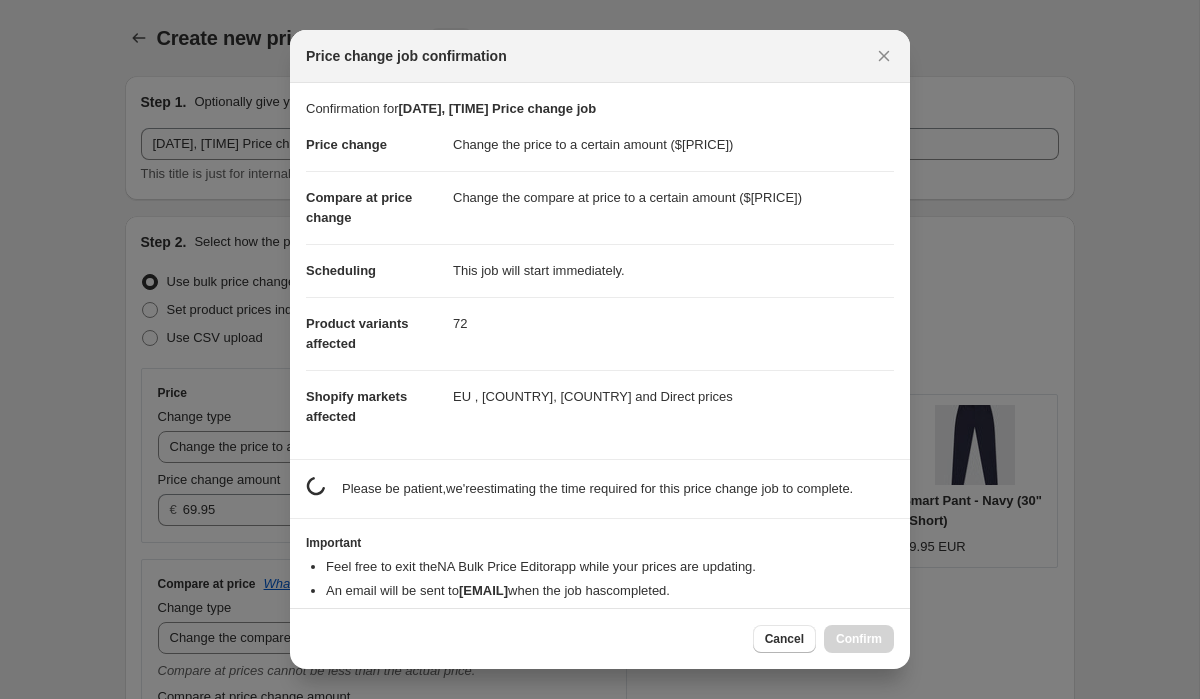 scroll, scrollTop: 0, scrollLeft: 0, axis: both 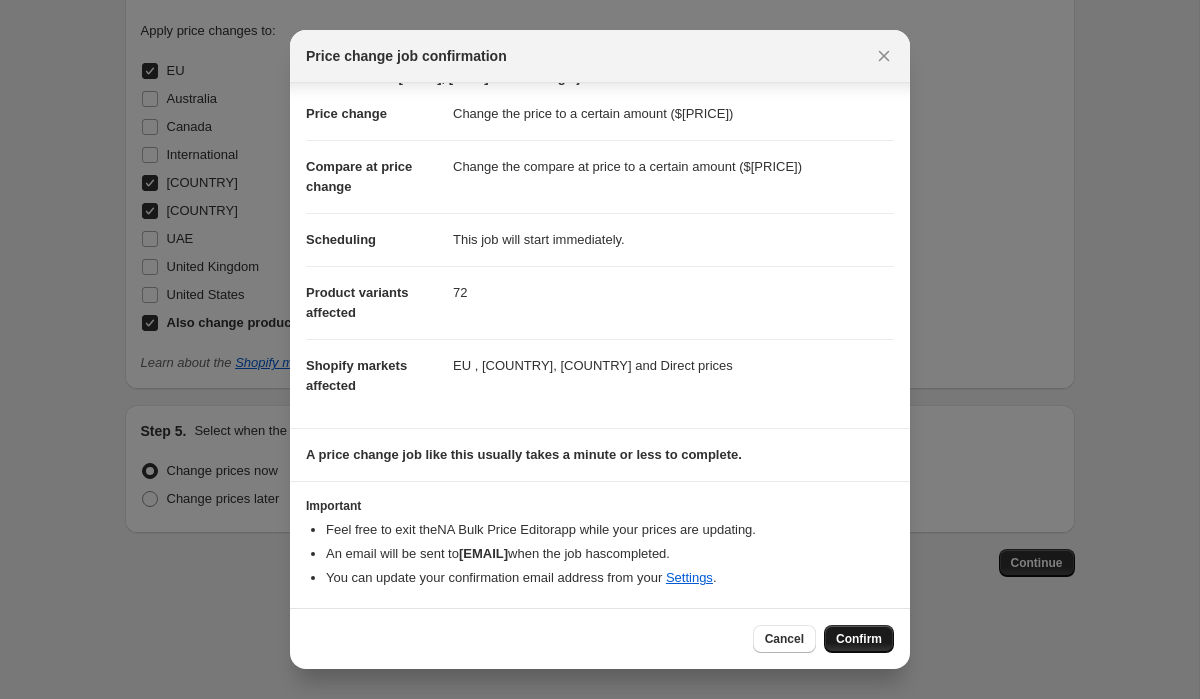 click on "Confirm" at bounding box center [859, 639] 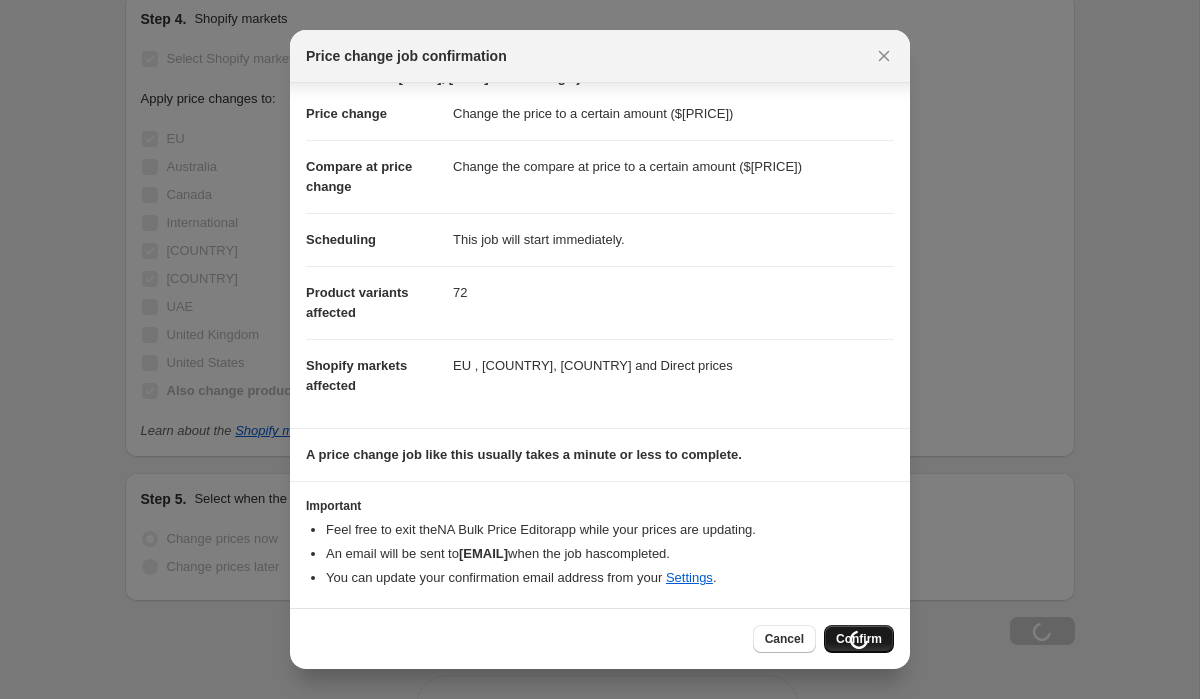 scroll, scrollTop: 1839, scrollLeft: 0, axis: vertical 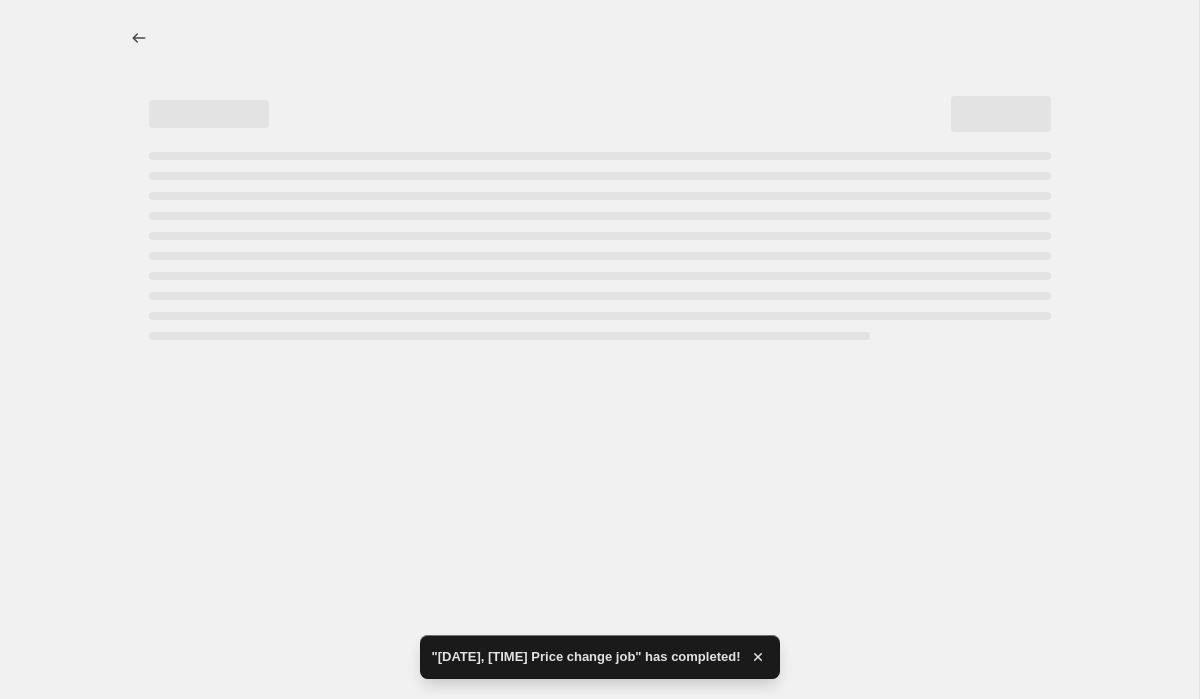 select on "to" 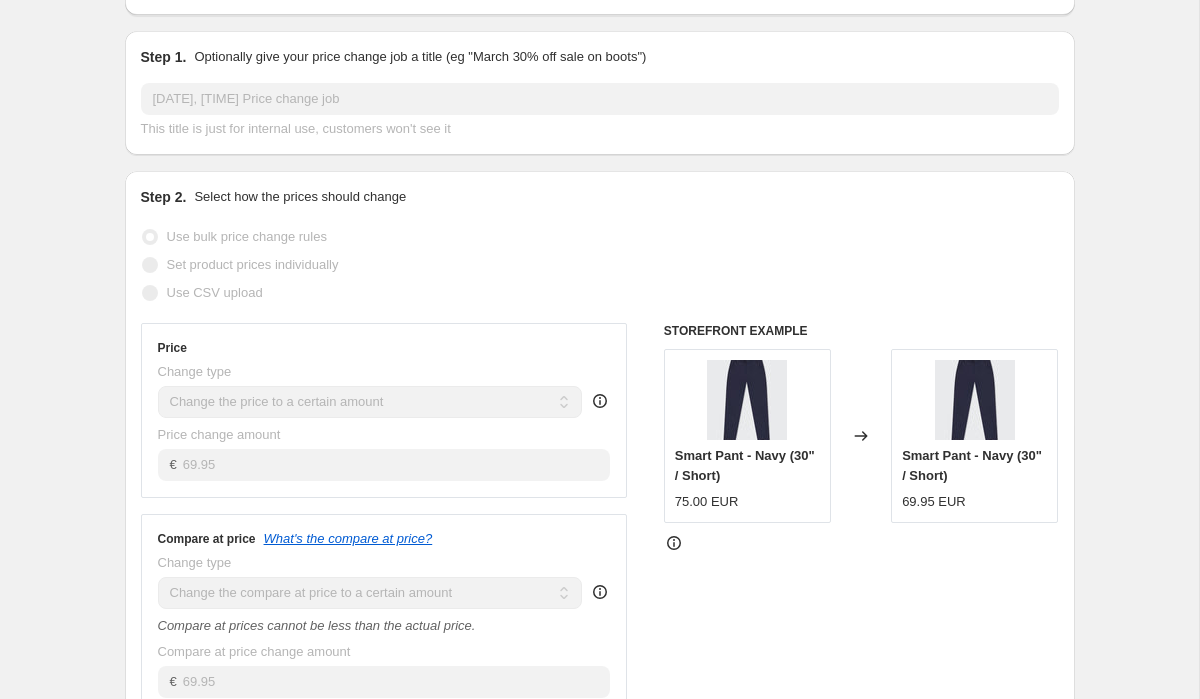 scroll, scrollTop: 0, scrollLeft: 0, axis: both 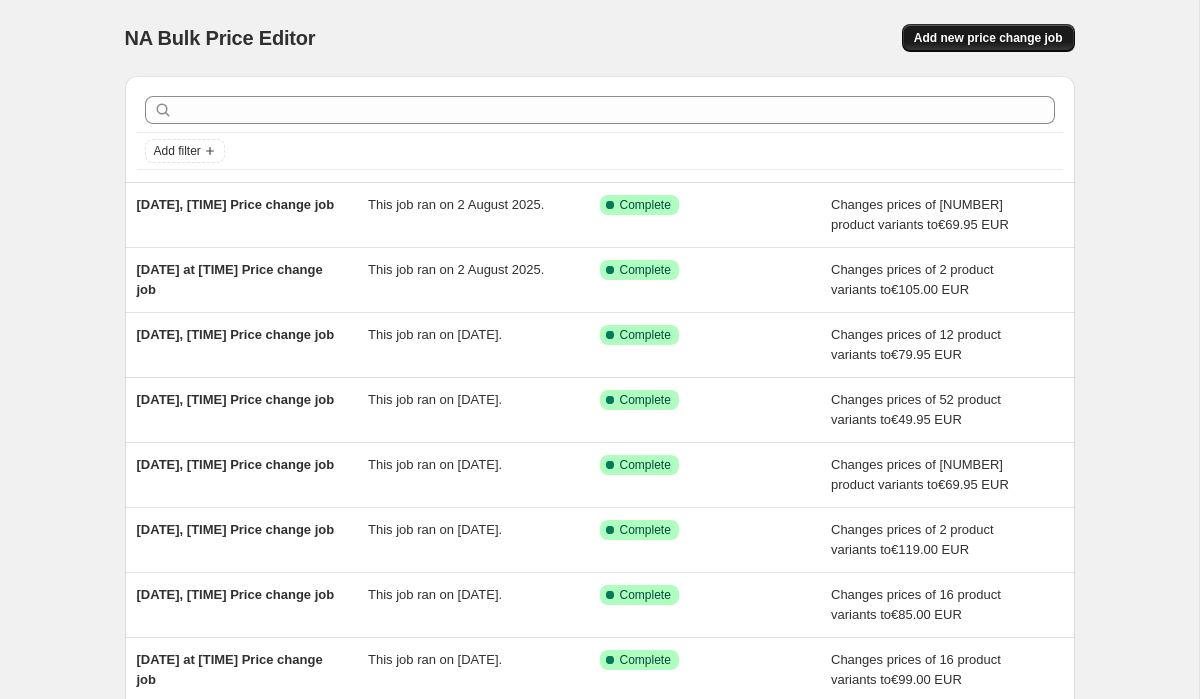 click on "Add new price change job" at bounding box center (988, 38) 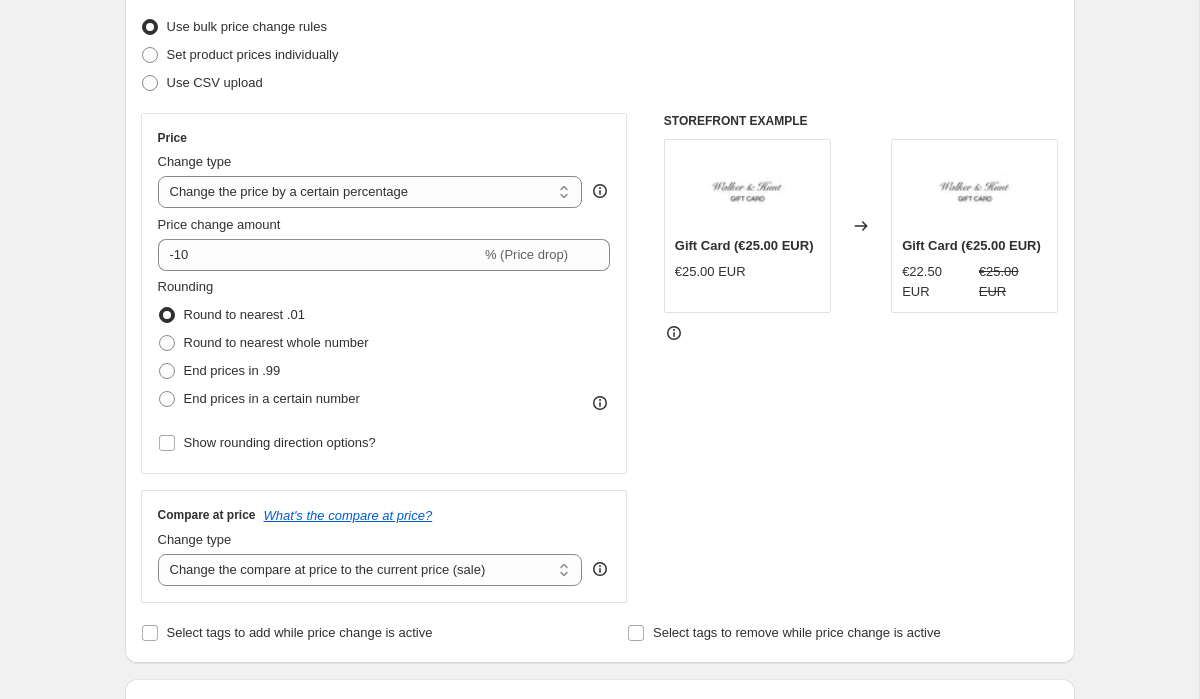 scroll, scrollTop: 348, scrollLeft: 0, axis: vertical 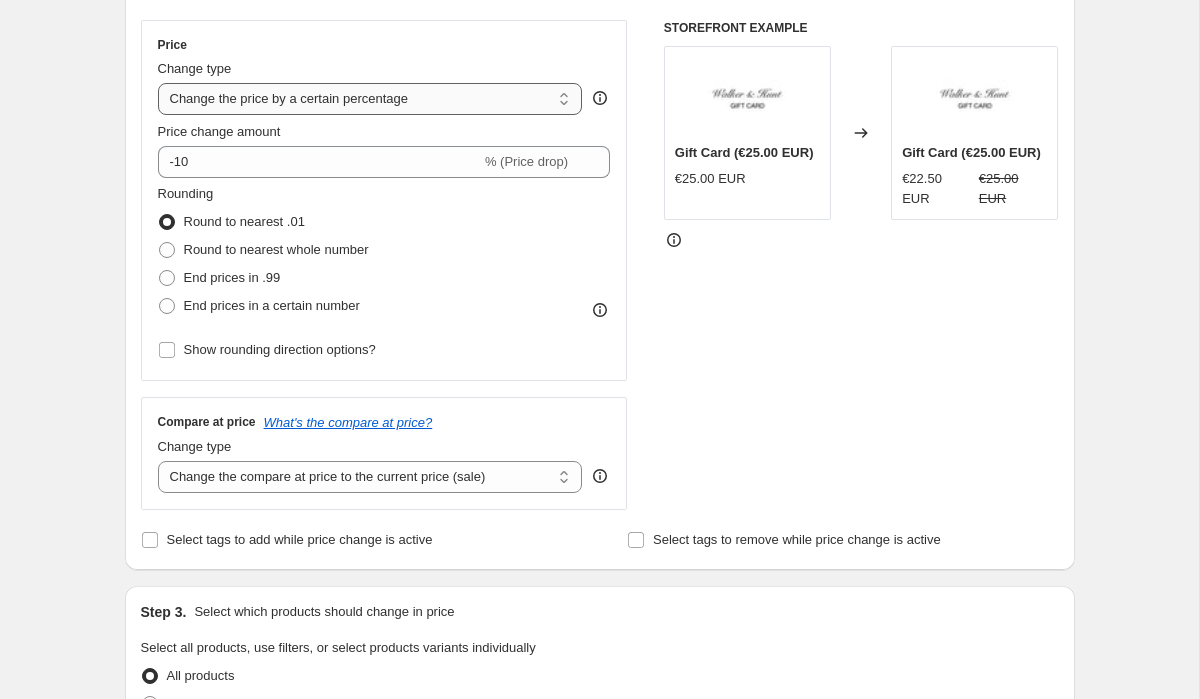 click on "Change the price to a certain amount Change the price by a certain amount Change the price by a certain percentage Change the price to the current compare at price (price before sale) Change the price by a certain amount relative to the compare at price Change the price by a certain percentage relative to the compare at price Don't change the price Change the price by a certain percentage relative to the cost per item Change price to certain cost margin" at bounding box center (370, 99) 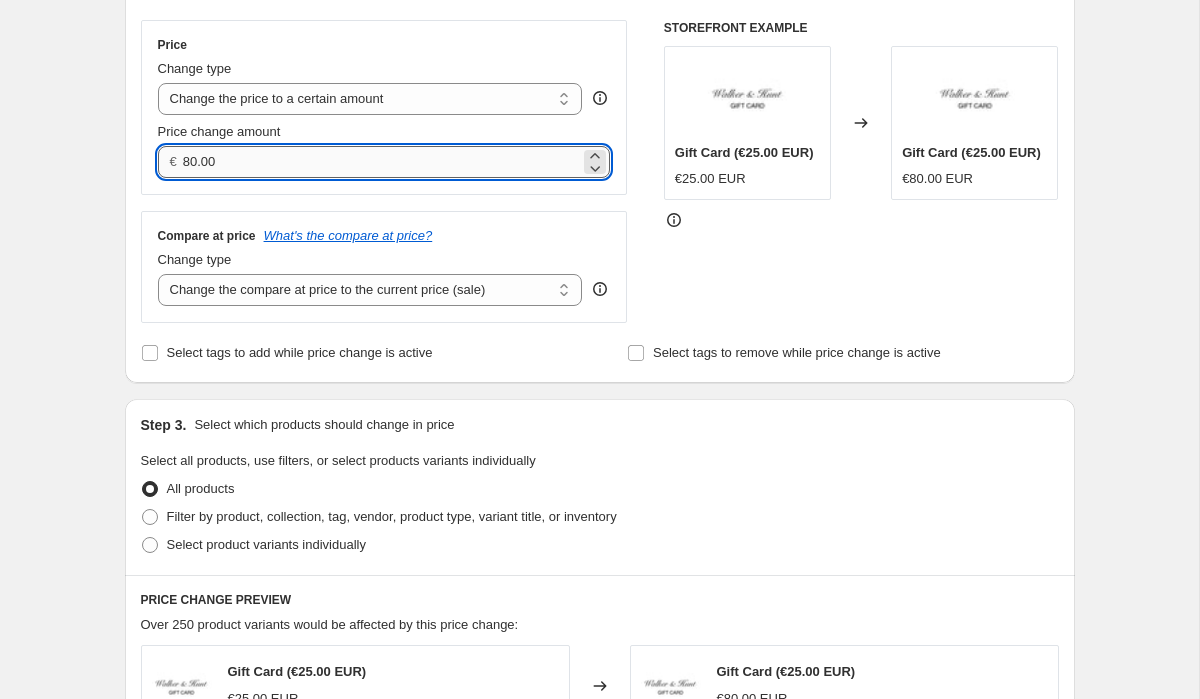 click on "80.00" at bounding box center [381, 162] 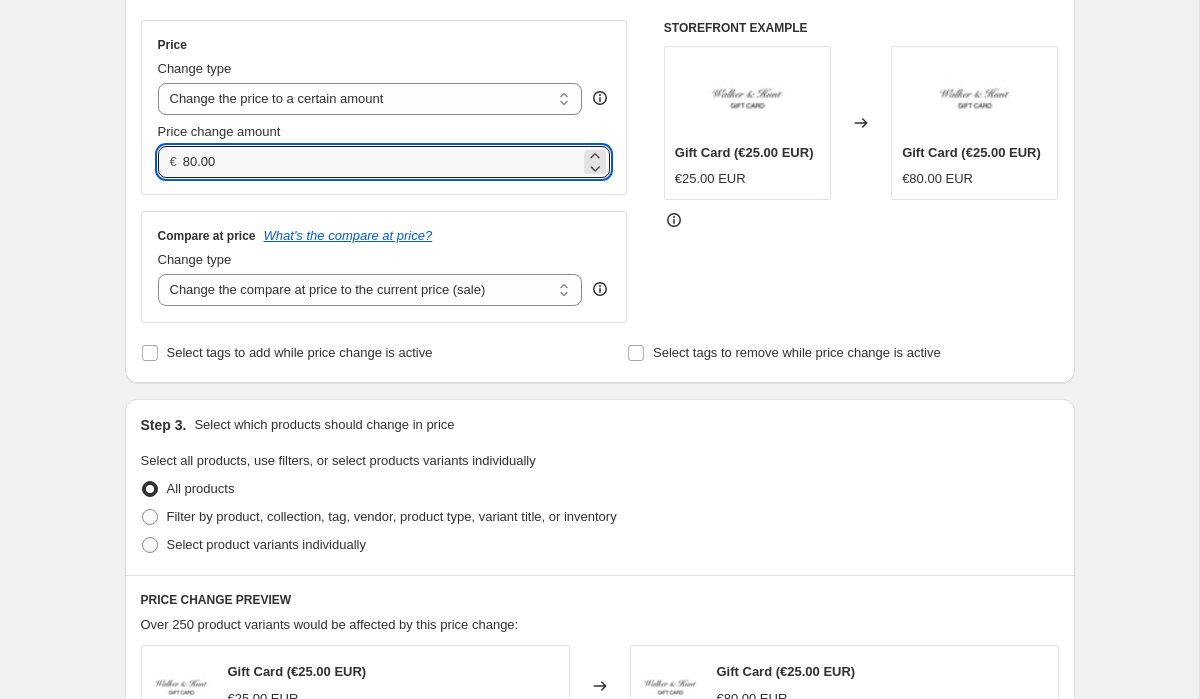 drag, startPoint x: 240, startPoint y: 165, endPoint x: 151, endPoint y: 162, distance: 89.050545 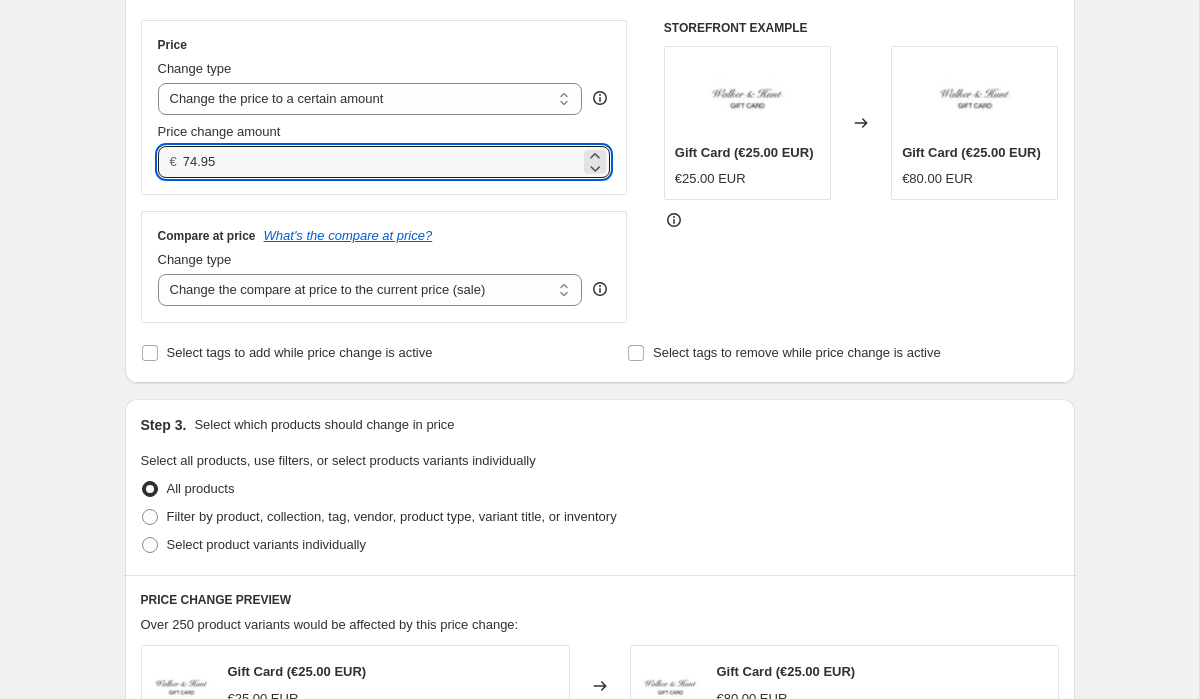 drag, startPoint x: 228, startPoint y: 162, endPoint x: 149, endPoint y: 162, distance: 79 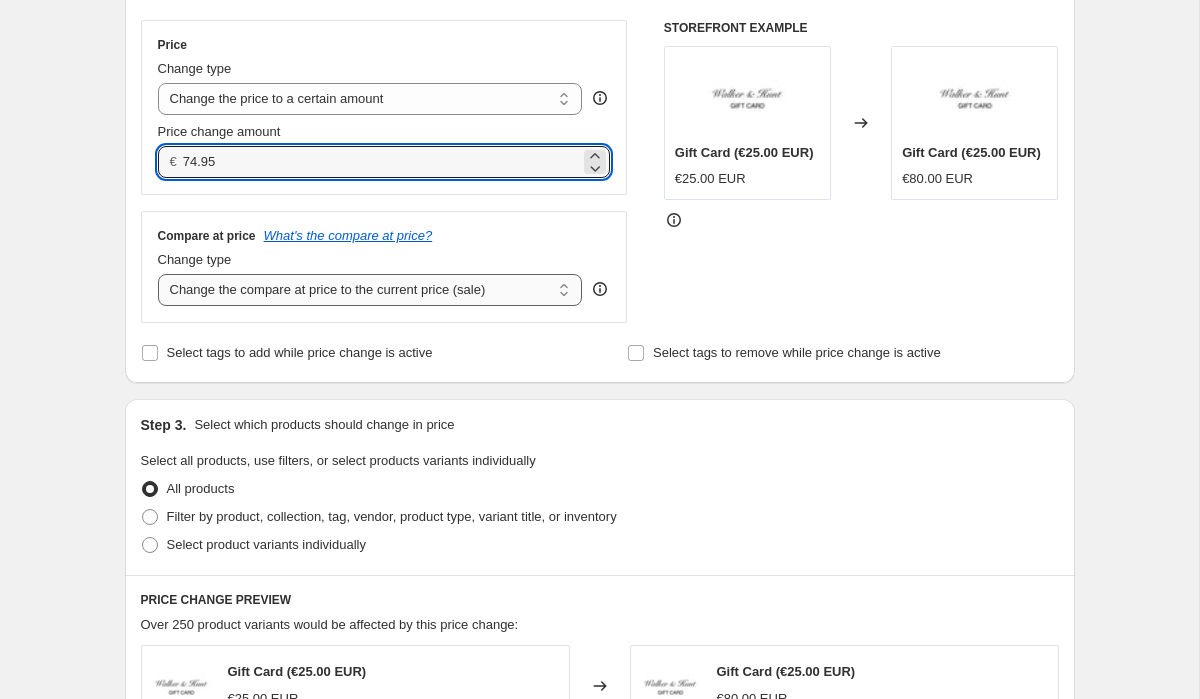 type on "74.95" 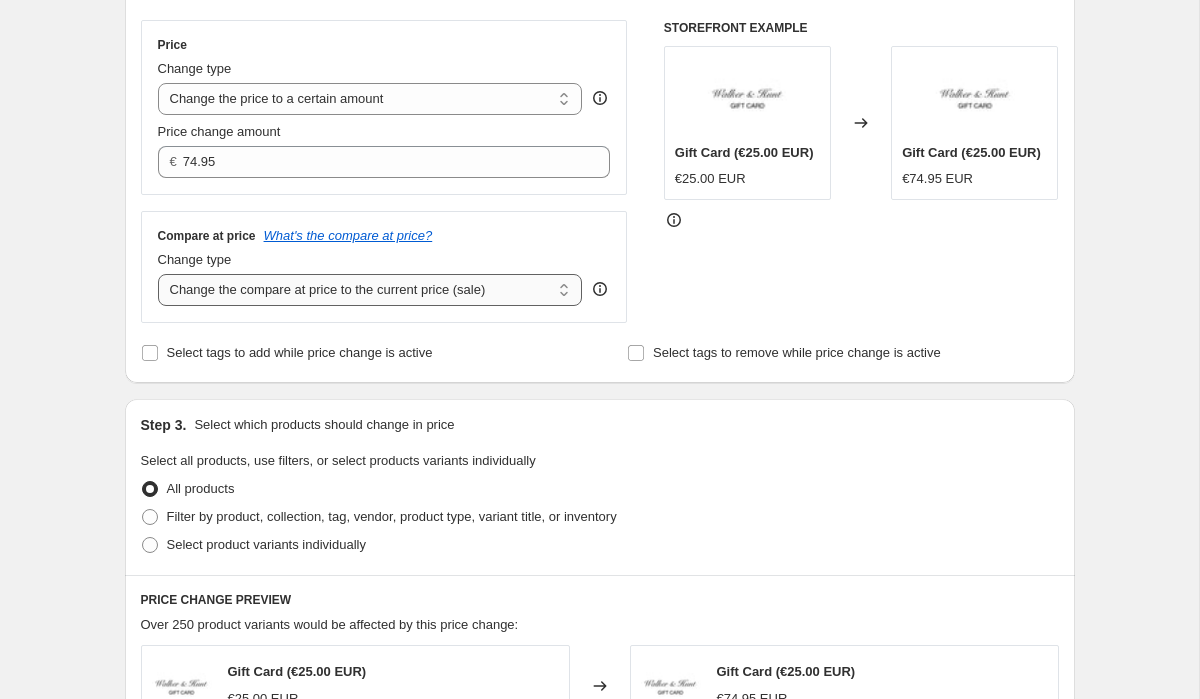 select on "to" 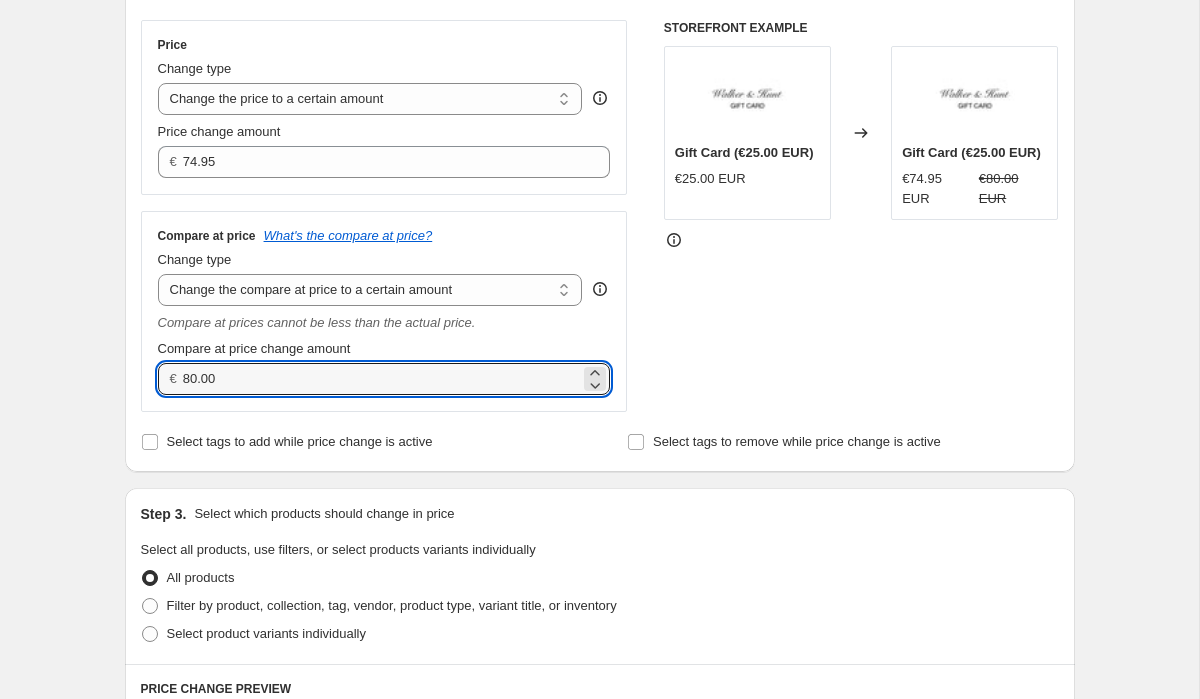 drag, startPoint x: 234, startPoint y: 385, endPoint x: 124, endPoint y: 384, distance: 110.00455 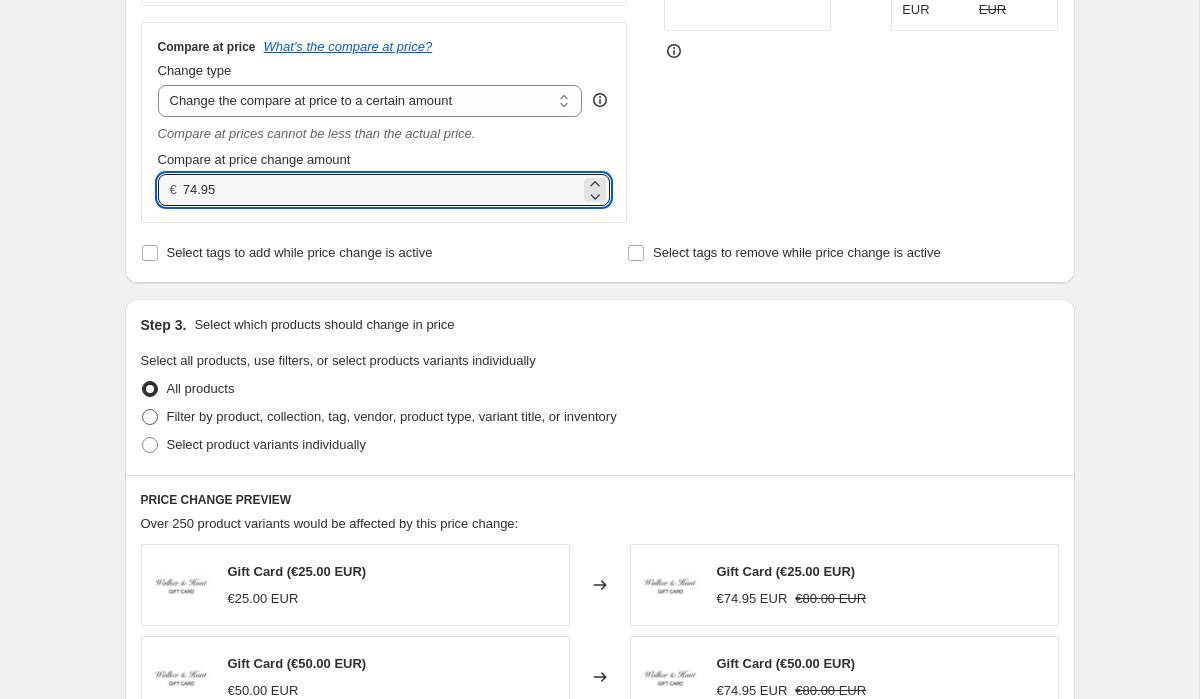 scroll, scrollTop: 570, scrollLeft: 0, axis: vertical 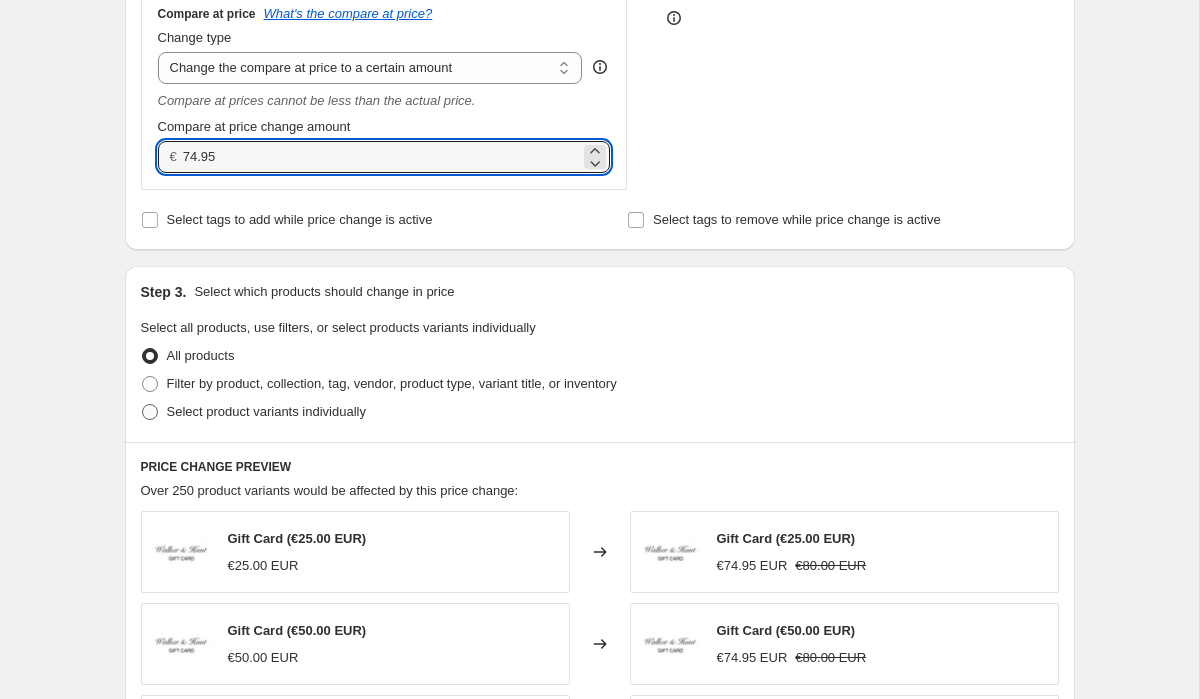 type on "74.95" 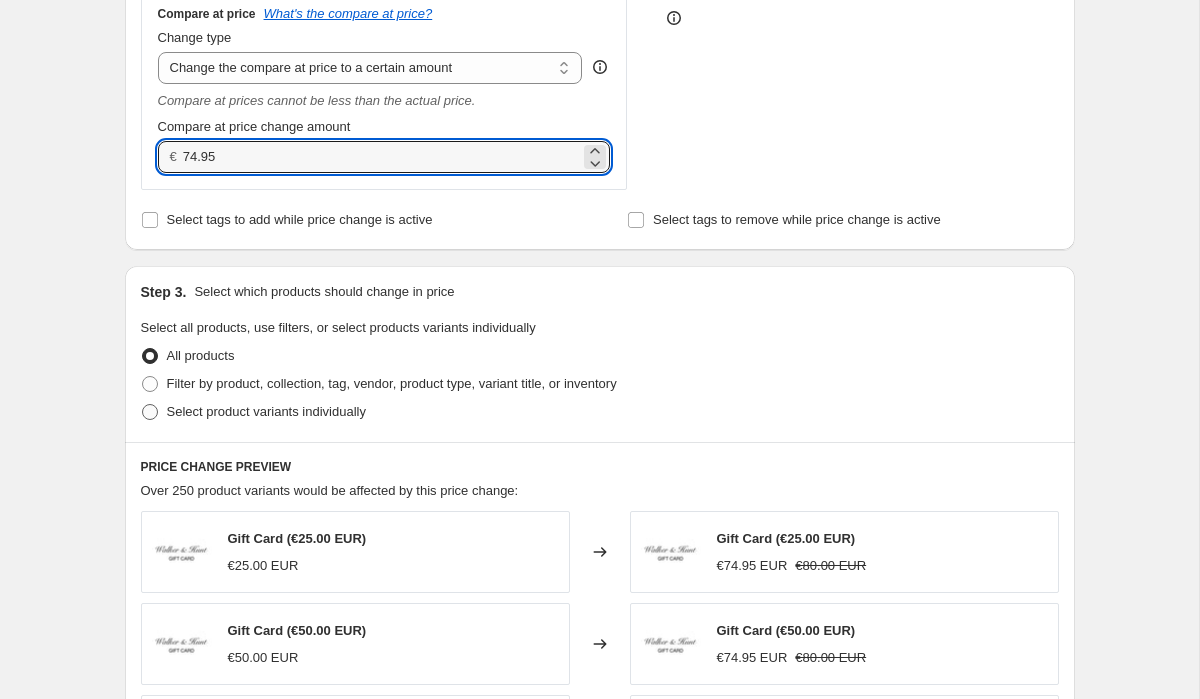 radio on "true" 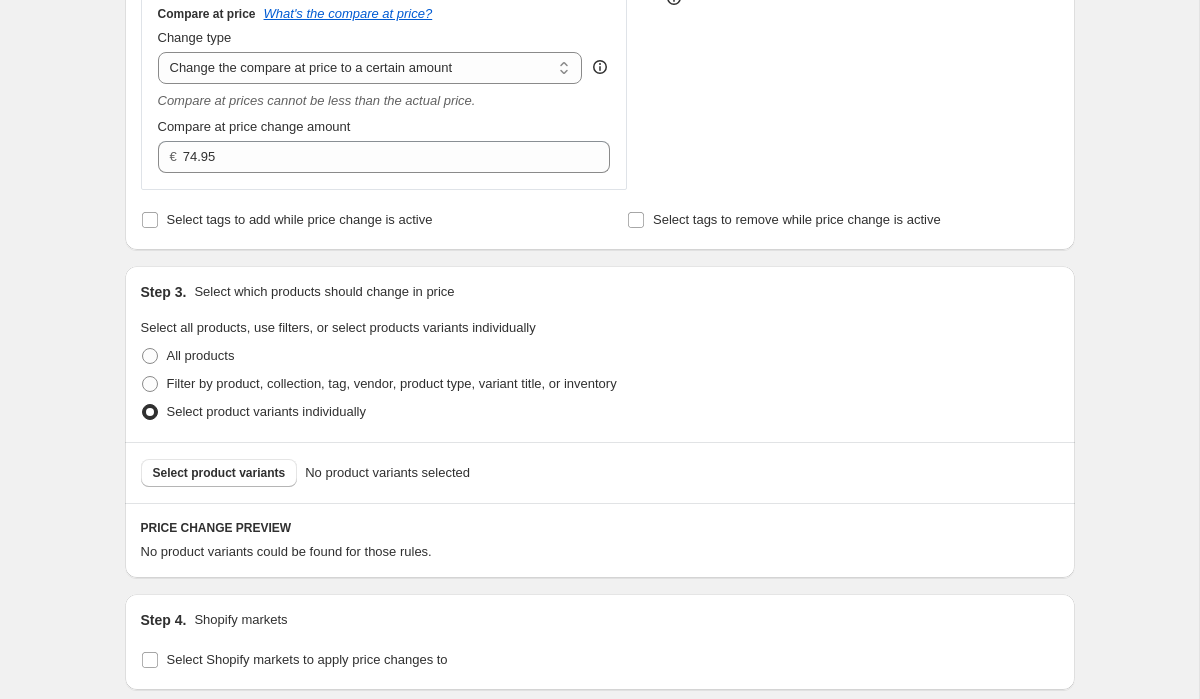 scroll, scrollTop: 578, scrollLeft: 0, axis: vertical 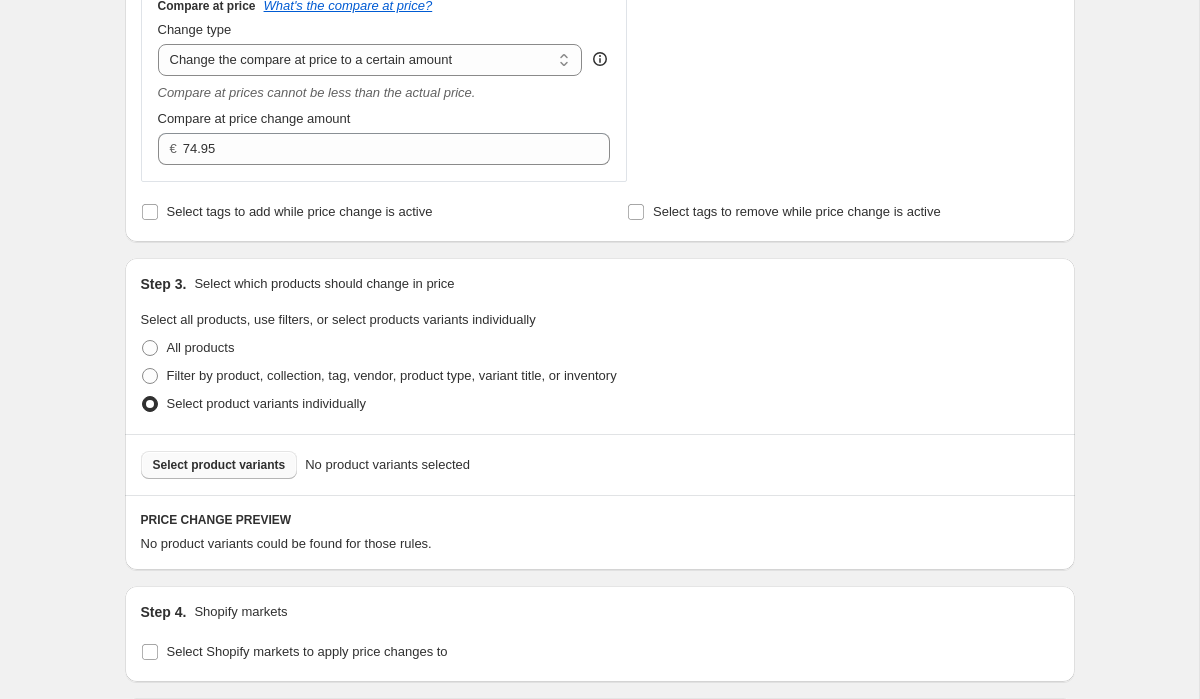 click on "Select product variants" at bounding box center [219, 465] 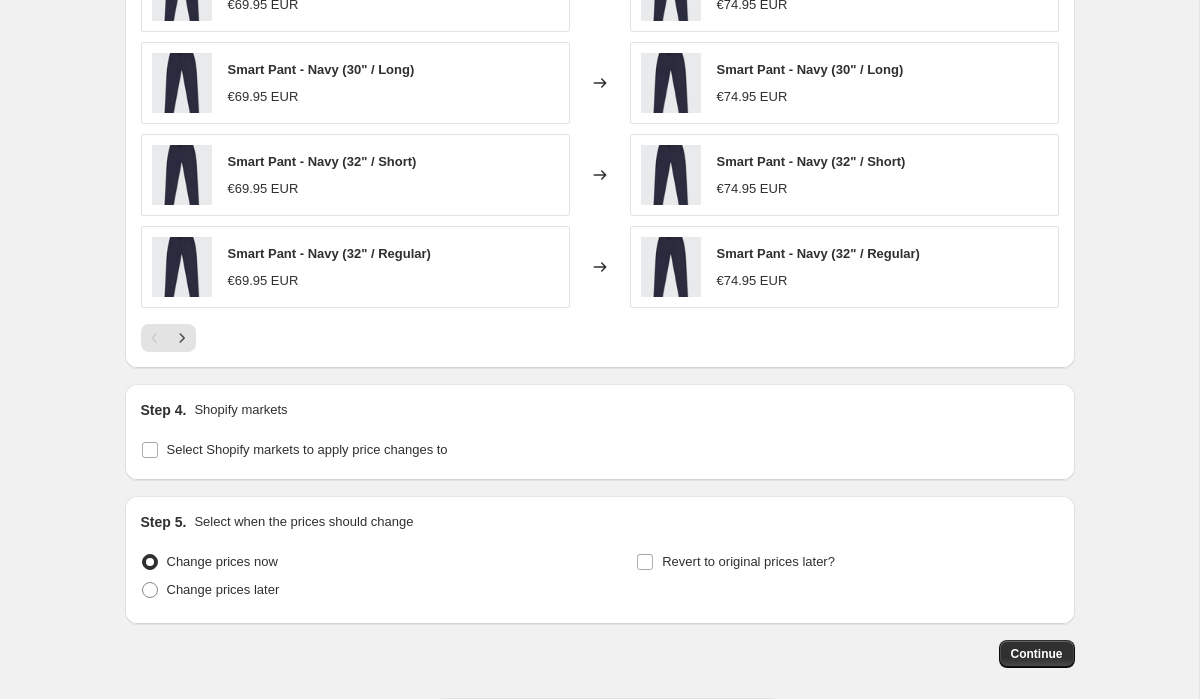 scroll, scrollTop: 1375, scrollLeft: 0, axis: vertical 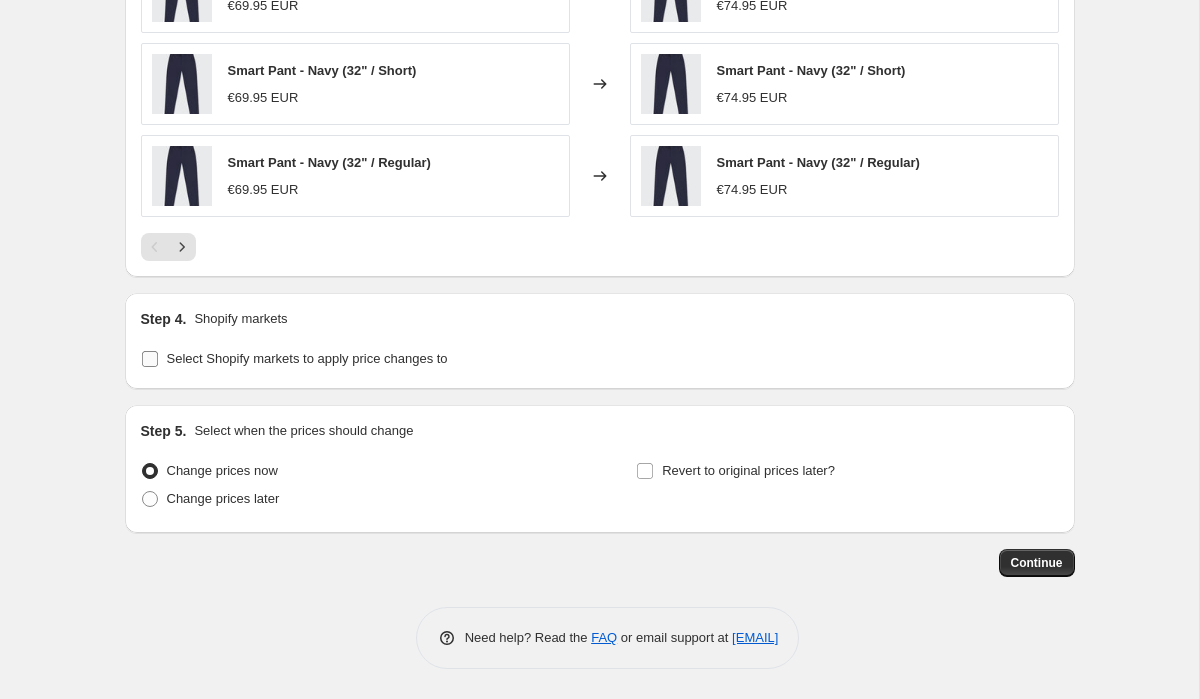 click on "Select Shopify markets to apply price changes to" at bounding box center [294, 359] 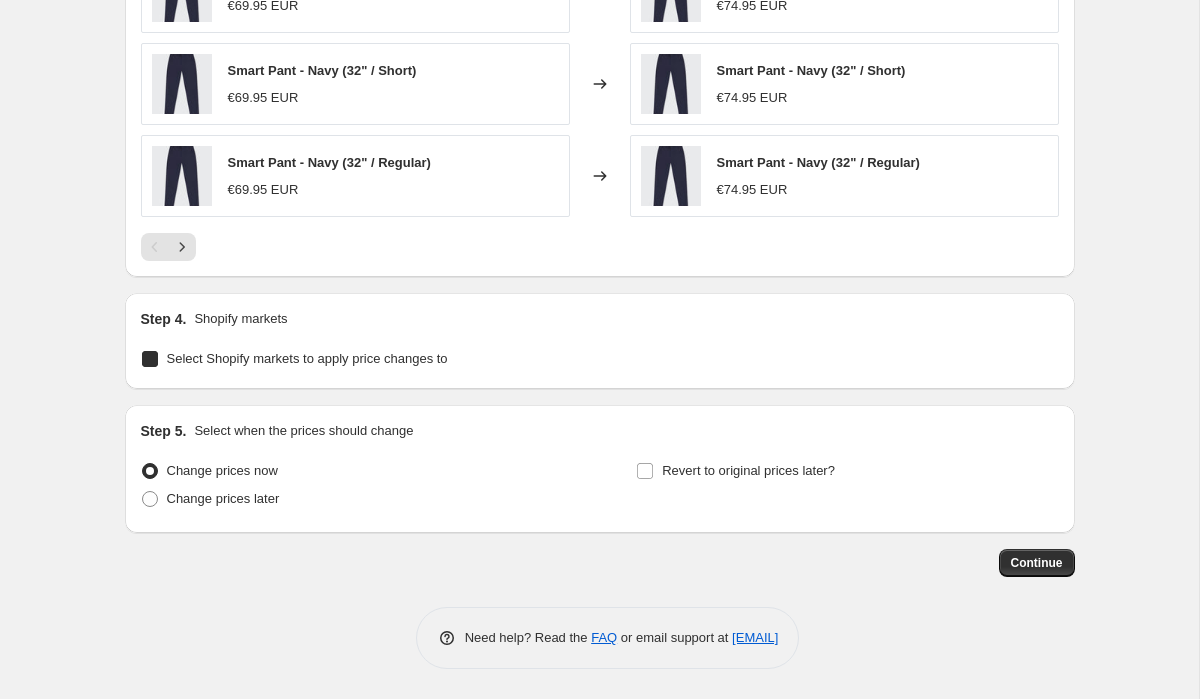 checkbox on "true" 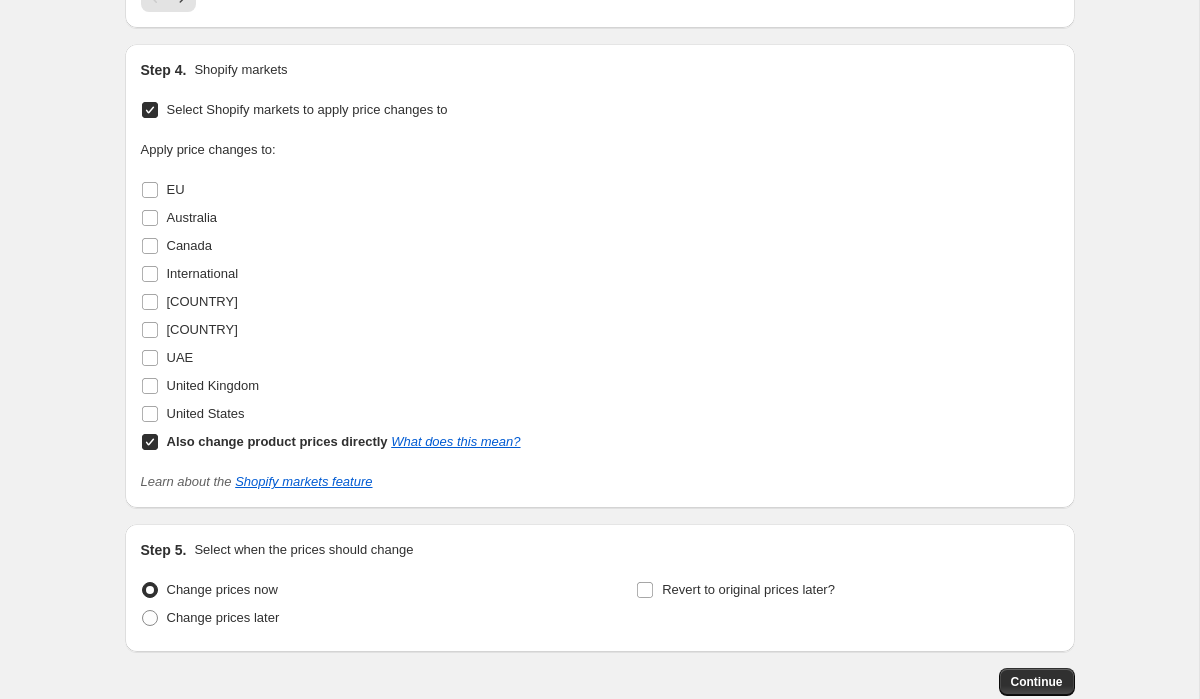 scroll, scrollTop: 1646, scrollLeft: 0, axis: vertical 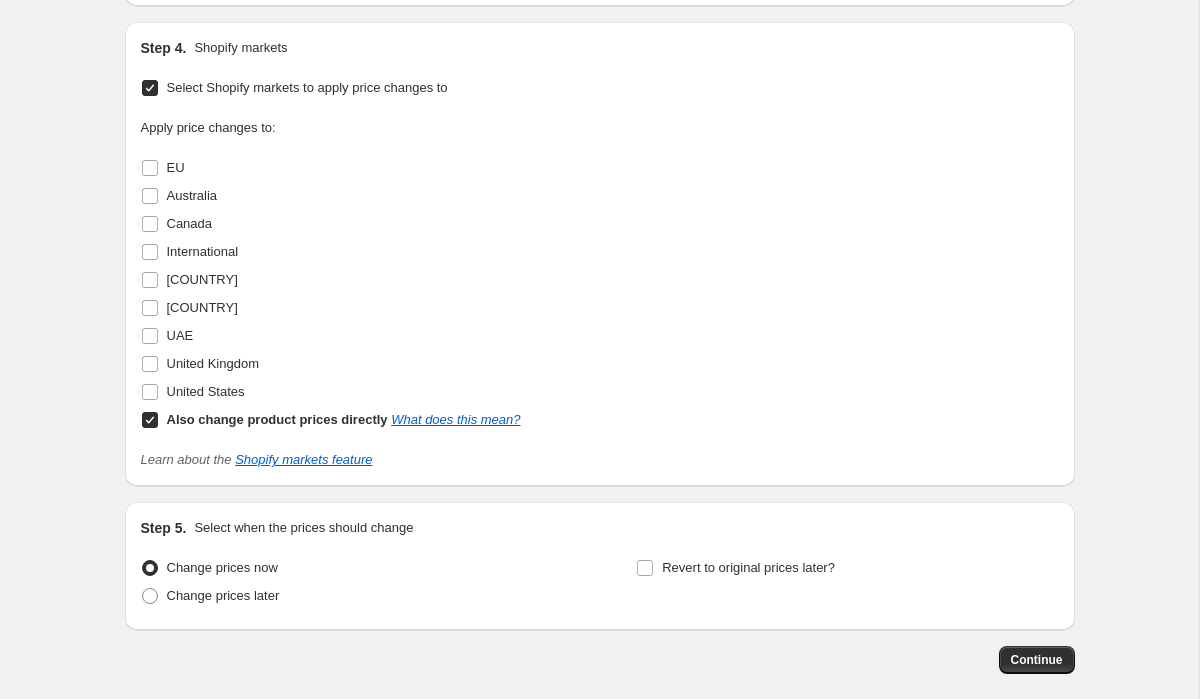 click on "Also change product prices directly   What does this mean?" at bounding box center [150, 420] 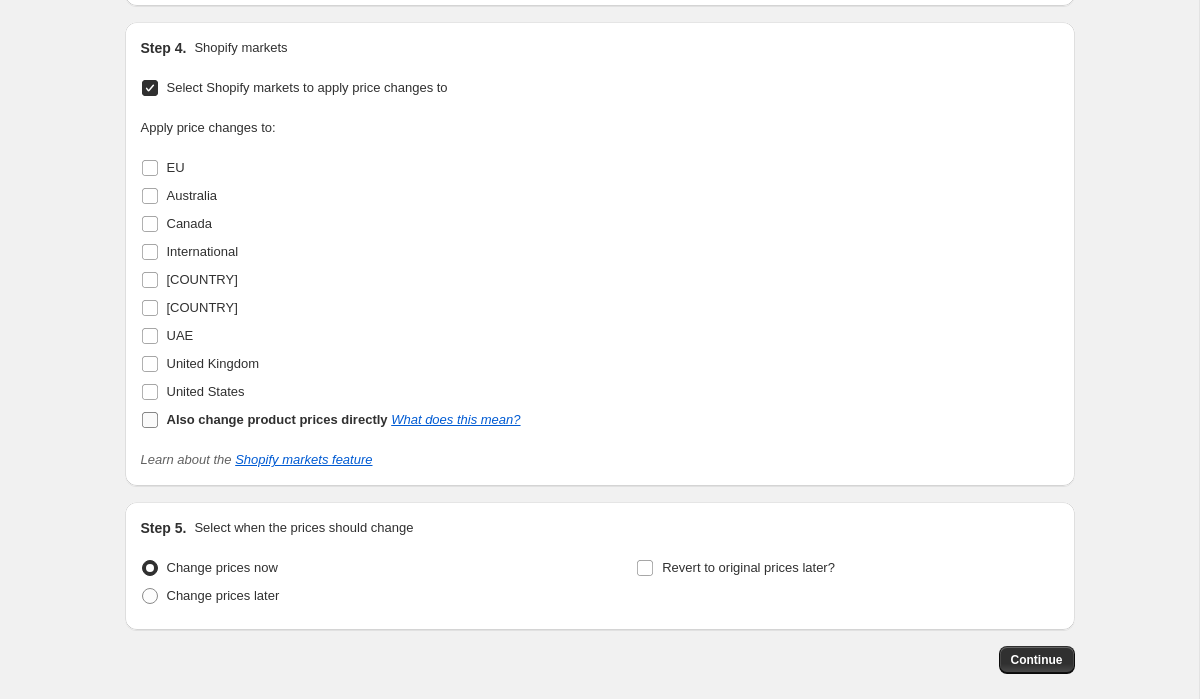 checkbox on "false" 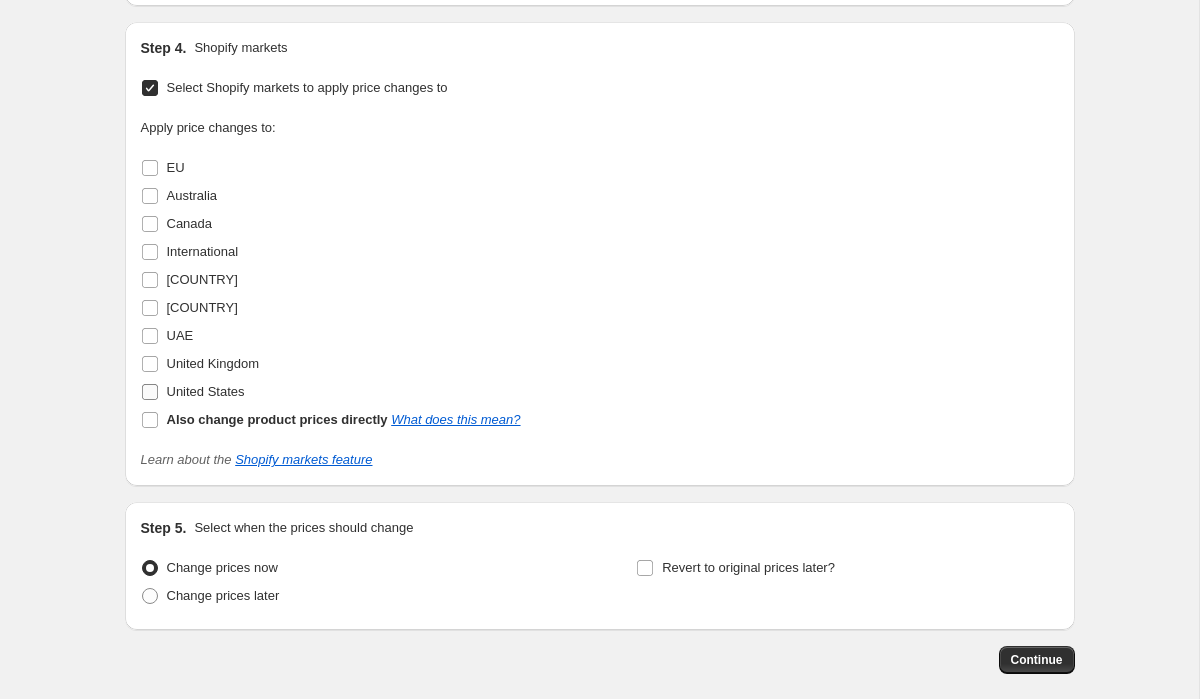 click on "United States" at bounding box center (150, 392) 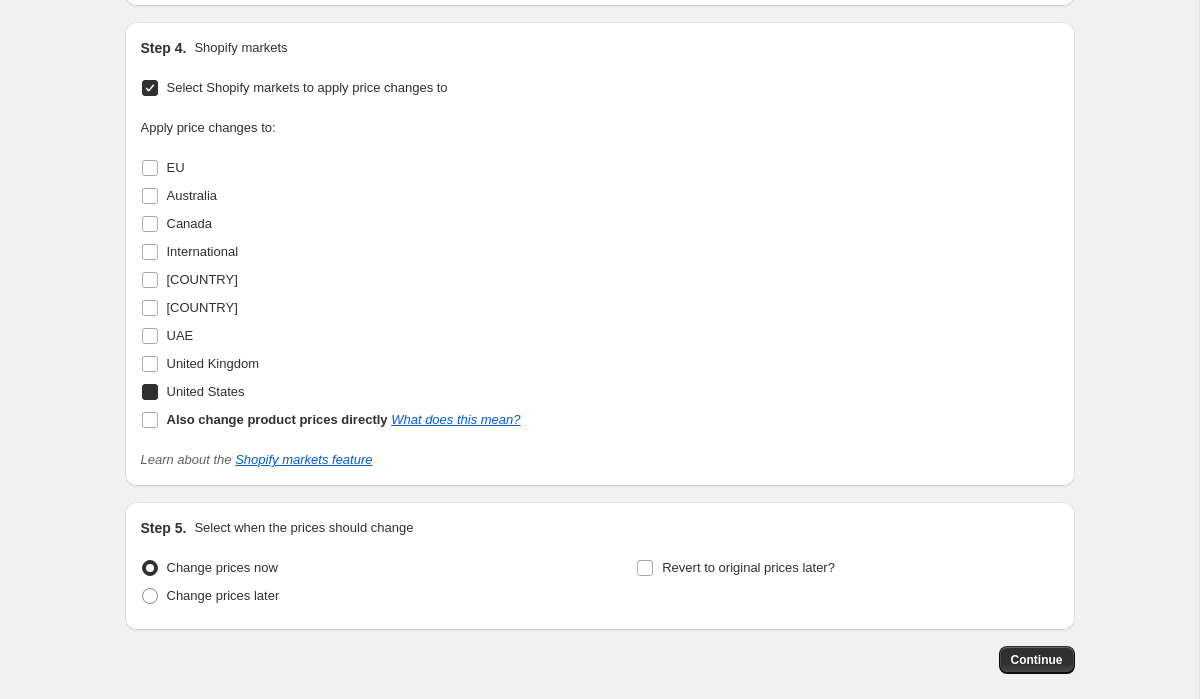 checkbox on "true" 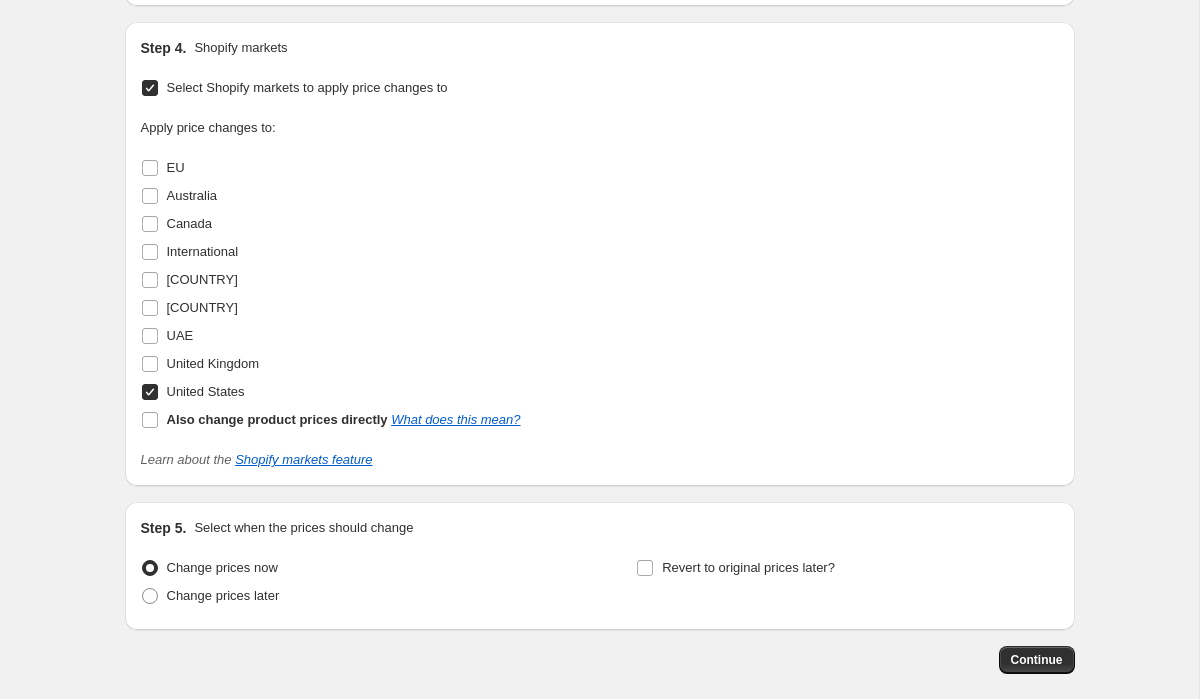 click on "Create new price change job. This page is ready Create new price change job Draft Step 1. Optionally give your price change job a title (eg "March 30% off sale on boots") [DATE], [TIME] Price change job This title is just for internal use, customers won't see it Step 2. Select how the prices should change Use bulk price change rules Set product prices individually Use CSV upload Price Change type Change the price to a certain amount Change the price by a certain amount Change the price by a certain percentage Change the price to the current compare at price (price before sale) Change the price by a certain amount relative to the compare at price Change the price by a certain percentage relative to the compare at price Don't change the price Change the price by a certain percentage relative to the cost per item Change price to certain cost margin Change the price to a certain amount Price change amount $ [PRICE] Compare at price What's the compare at price? Change type Don't change the compare at price $" at bounding box center (599, -425) 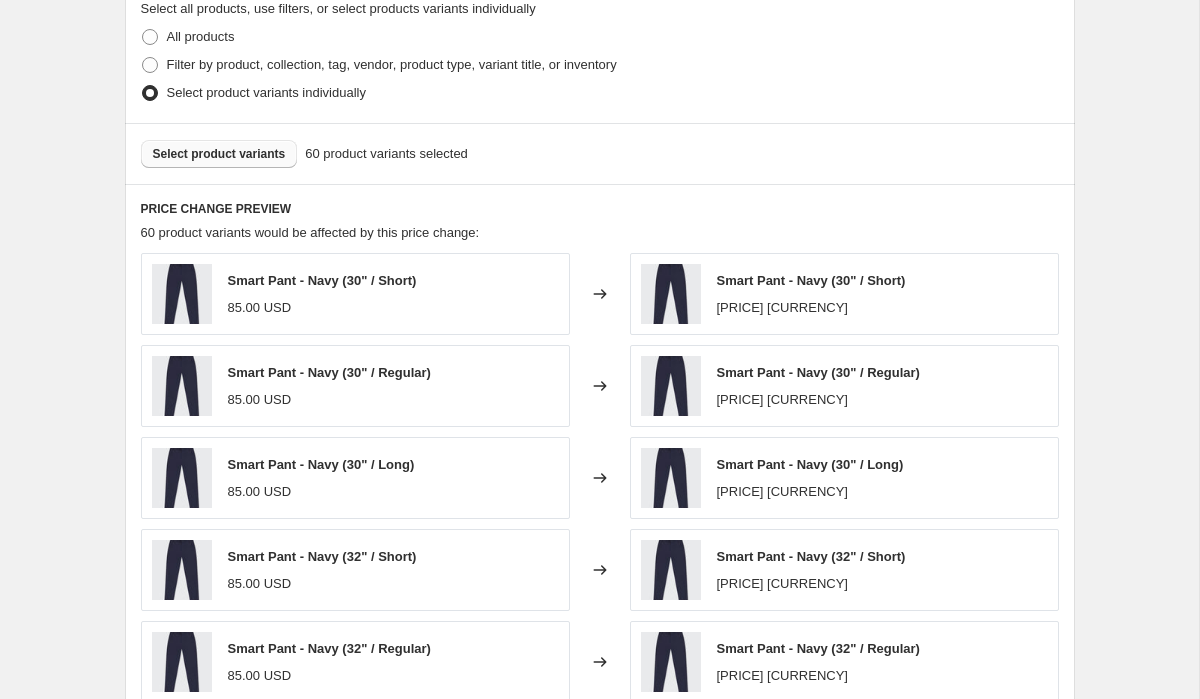 scroll, scrollTop: 856, scrollLeft: 0, axis: vertical 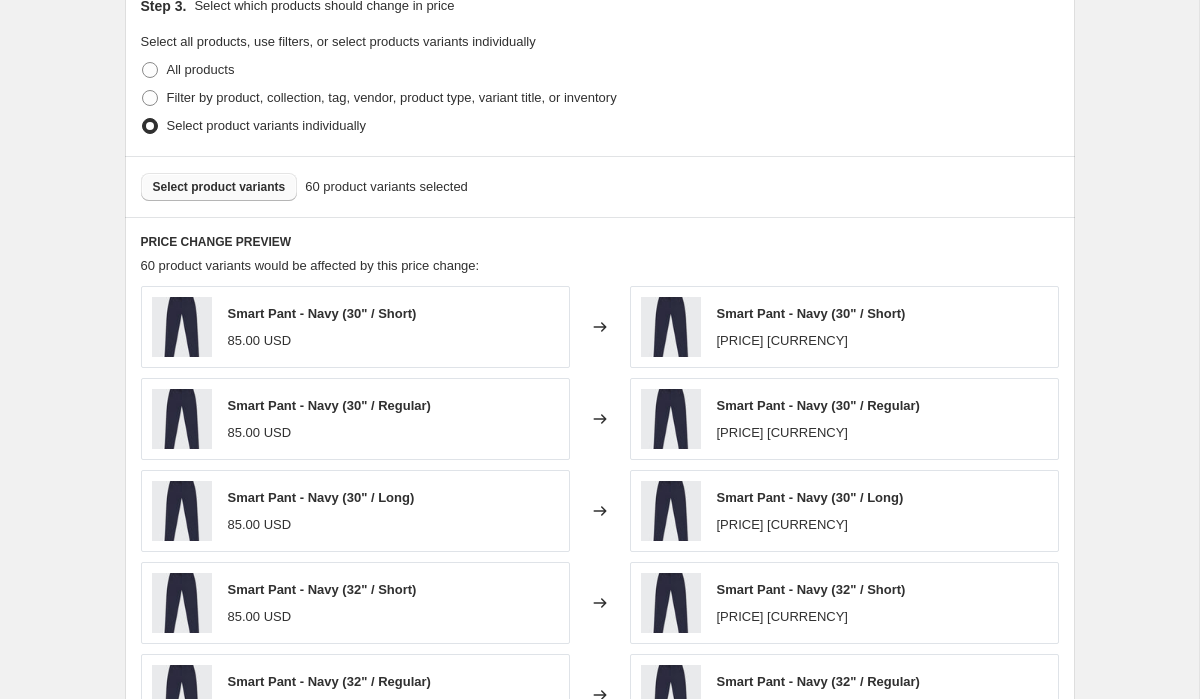 click on "Select product variants" at bounding box center (219, 187) 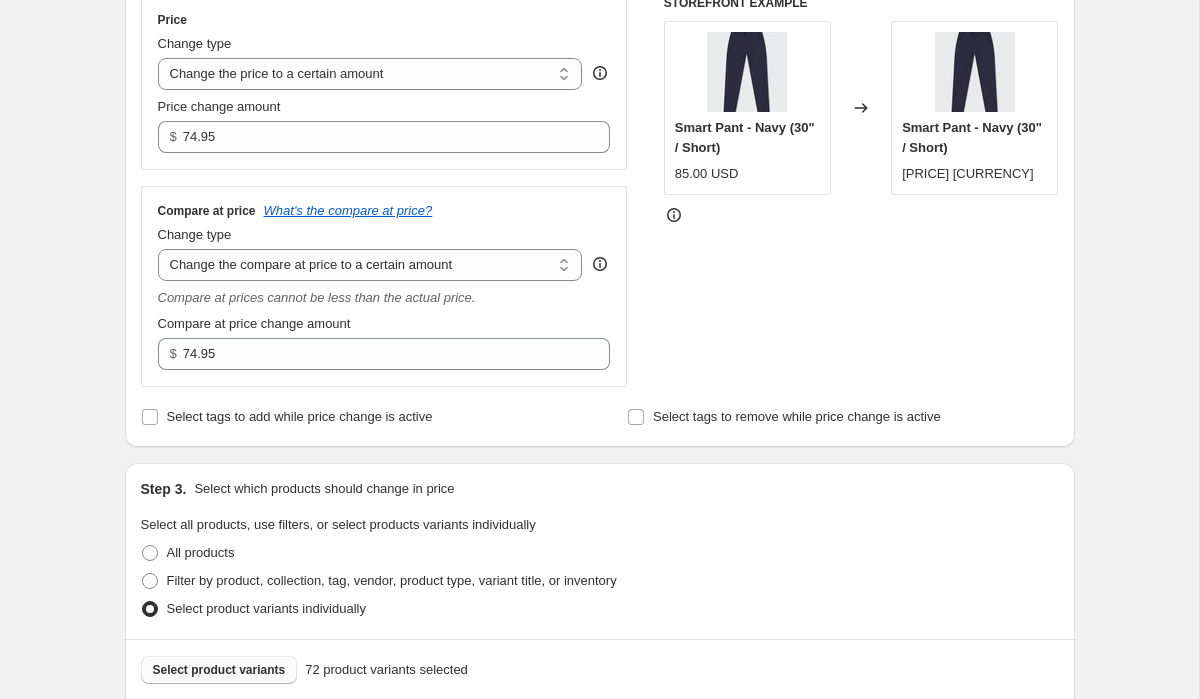 scroll, scrollTop: 355, scrollLeft: 0, axis: vertical 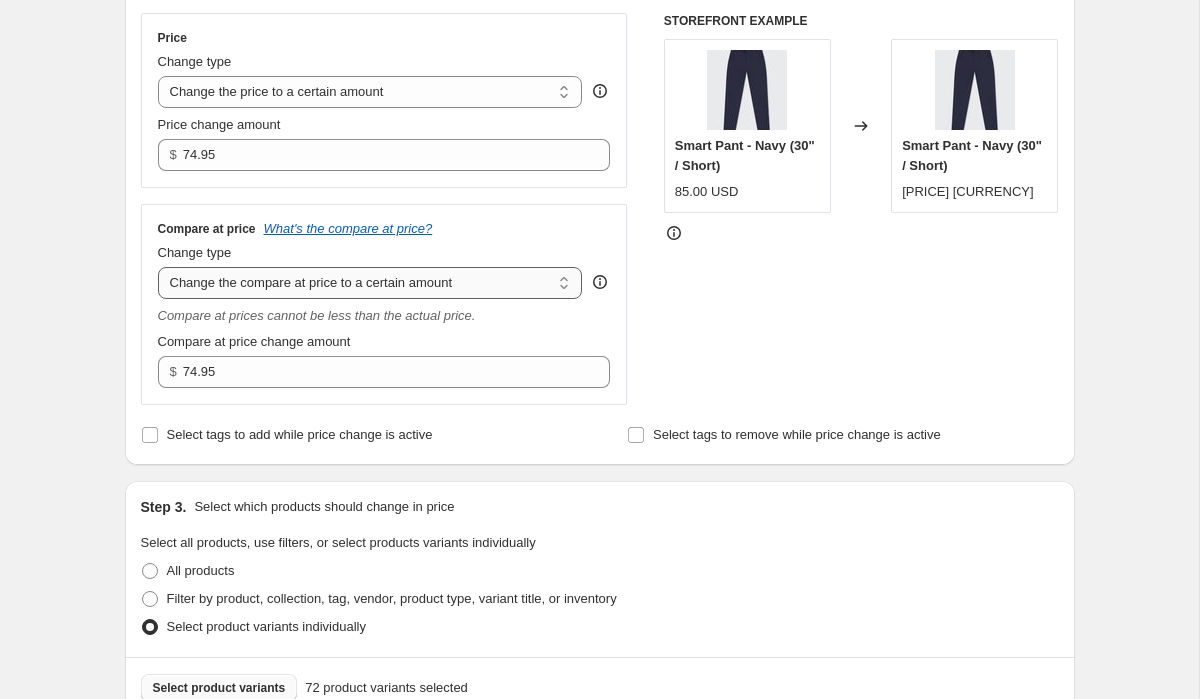 click on "Change the compare at price to the current price (sale) Change the compare at price to a certain amount Change the compare at price by a certain amount Change the compare at price by a certain percentage Change the compare at price by a certain amount relative to the actual price Change the compare at price by a certain percentage relative to the actual price Don't change the compare at price Remove the compare at price" at bounding box center (370, 283) 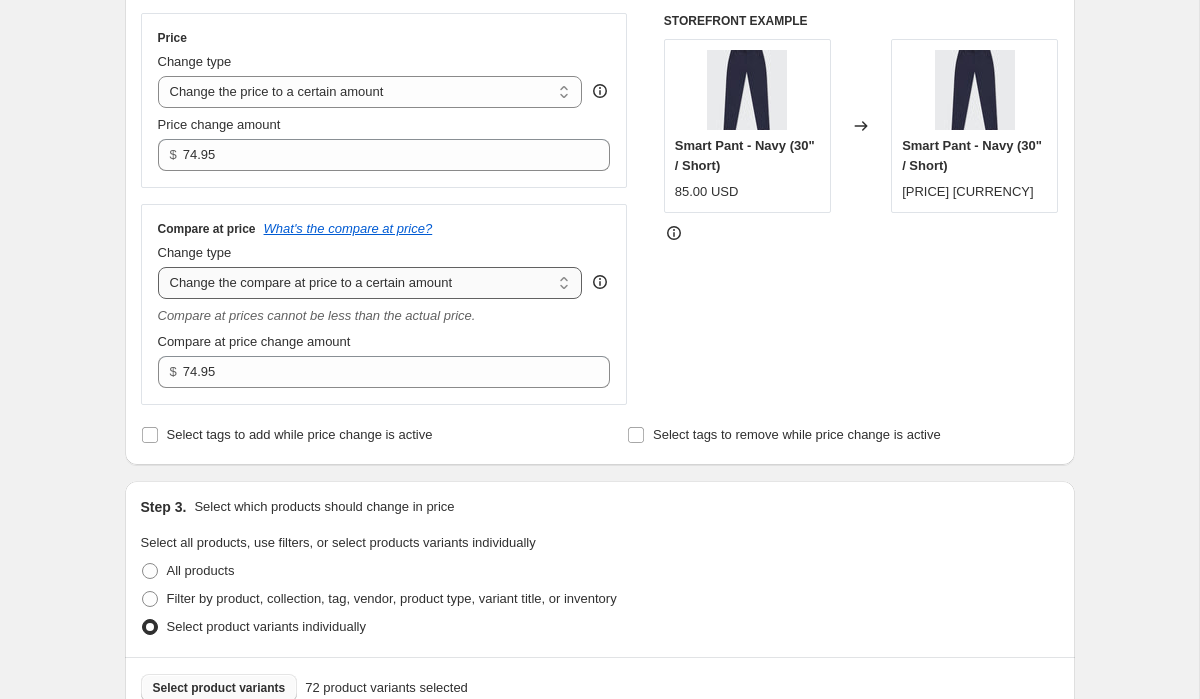 select on "no_change" 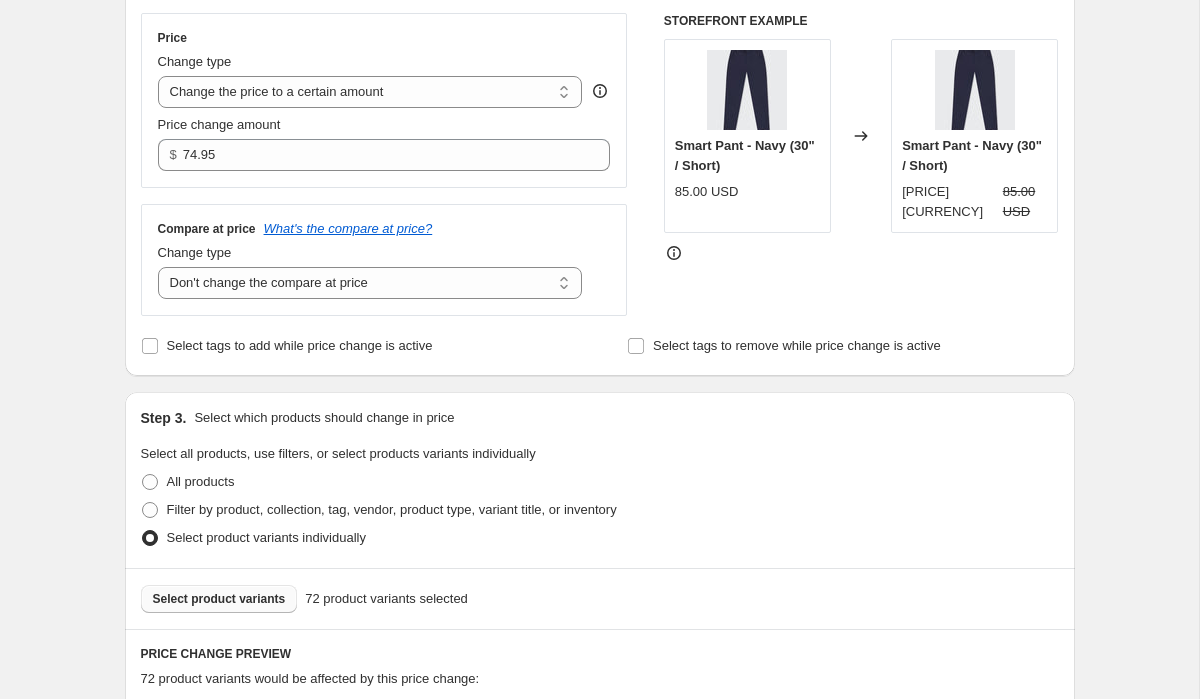 click on "Step 2. Select how the prices should change Use bulk price change rules Set product prices individually Use CSV upload Price Change type Change the price to a certain amount Change the price by a certain amount Change the price by a certain percentage Change the price to the current compare at price (price before sale) Change the price by a certain amount relative to the compare at price Change the price by a certain percentage relative to the compare at price Don't change the price Change the price by a certain percentage relative to the cost per item Change price to certain cost margin Change the price to a certain amount Price change amount $ [PRICE] Compare at price What's the compare at price? Change type Change the compare at price to the current price (sale) Change the compare at price to a certain amount Change the compare at price by a certain amount Change the compare at price by a certain percentage Change the compare at price by a certain amount relative to the actual price STOREFRONT EXAMPLE" at bounding box center [600, 118] 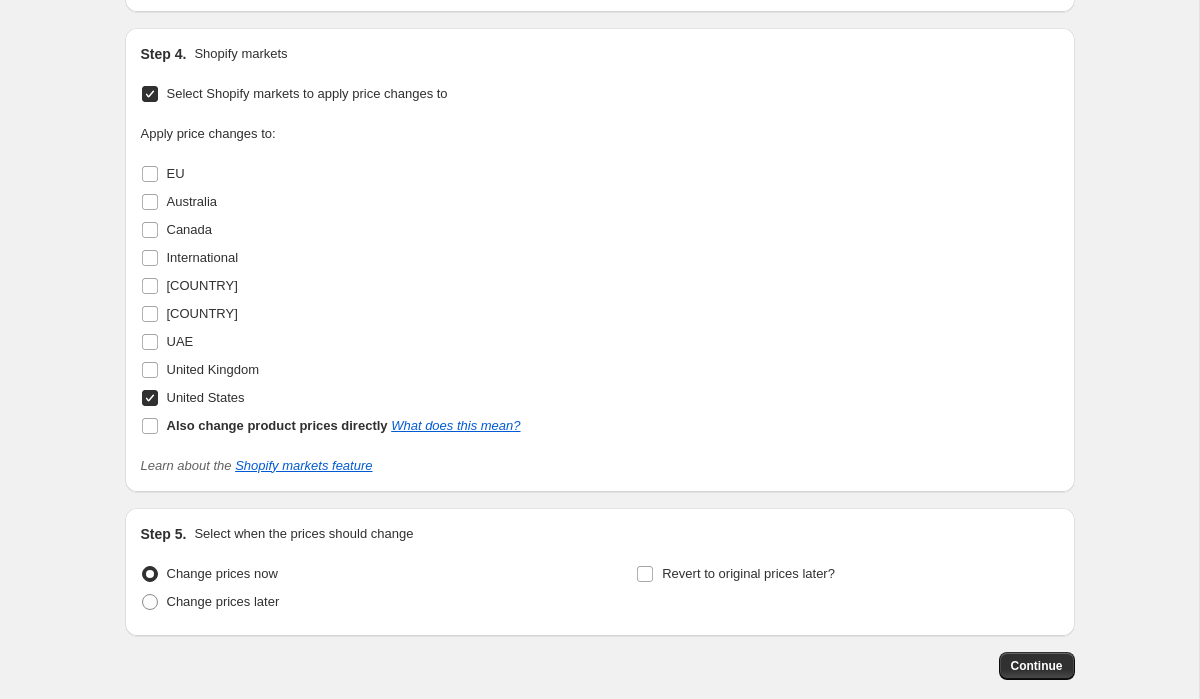 scroll, scrollTop: 1605, scrollLeft: 0, axis: vertical 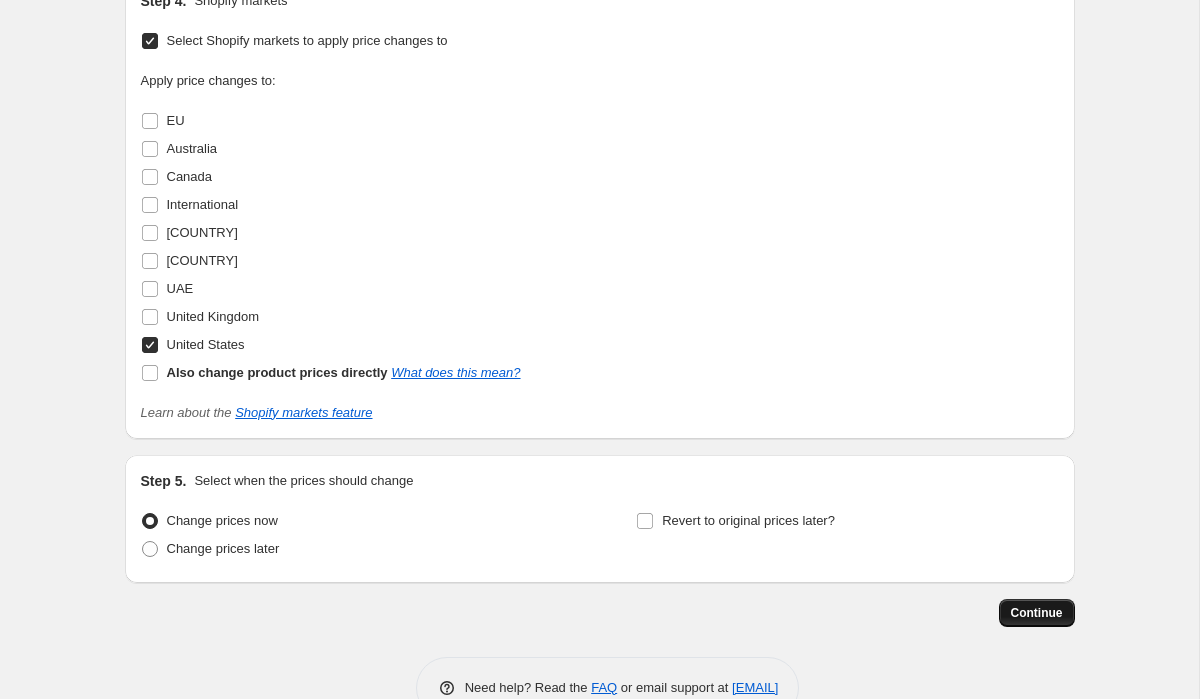 click on "Continue" at bounding box center (1037, 613) 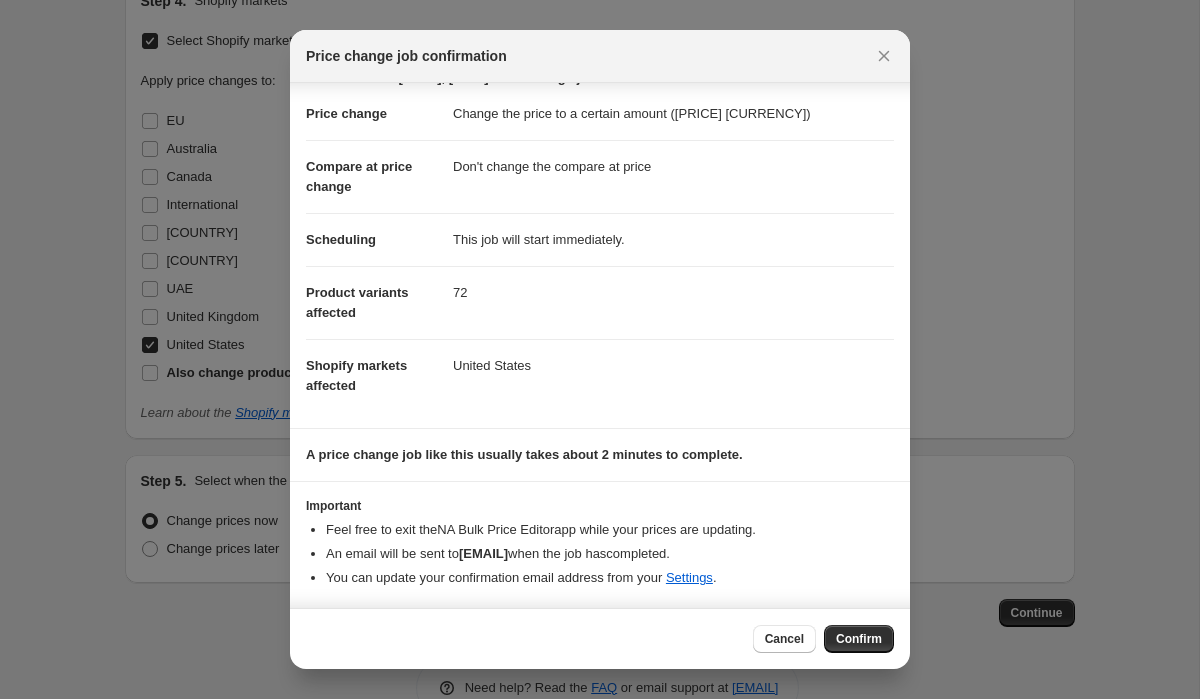 scroll, scrollTop: 51, scrollLeft: 0, axis: vertical 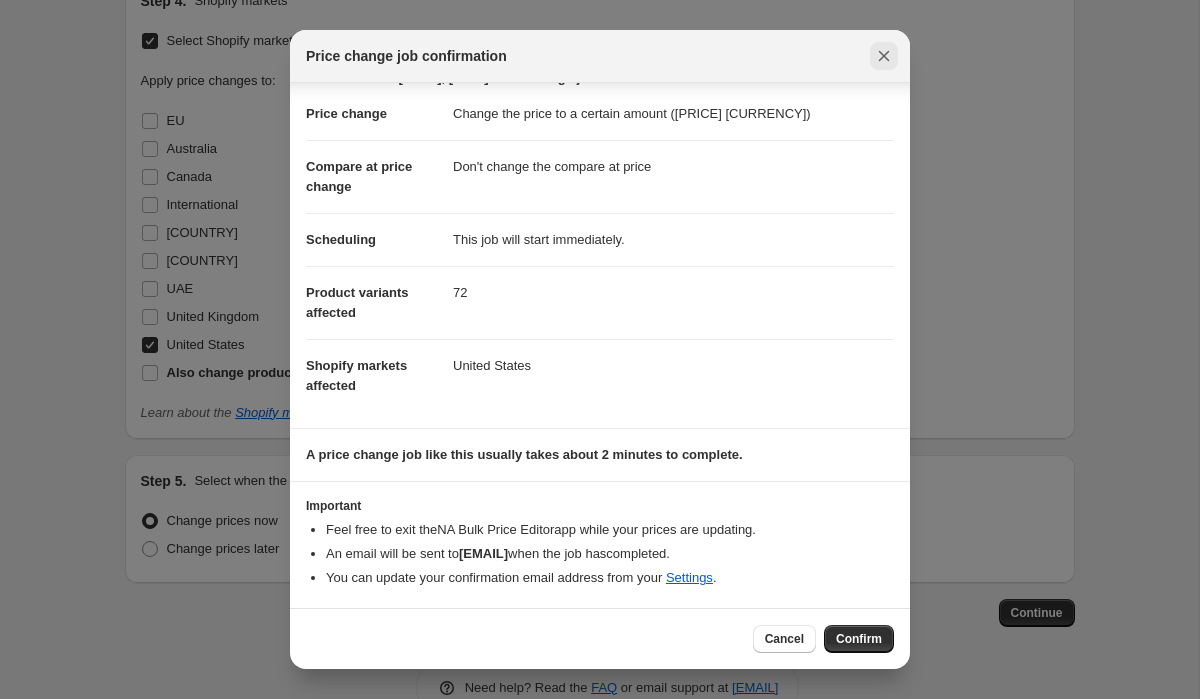 click 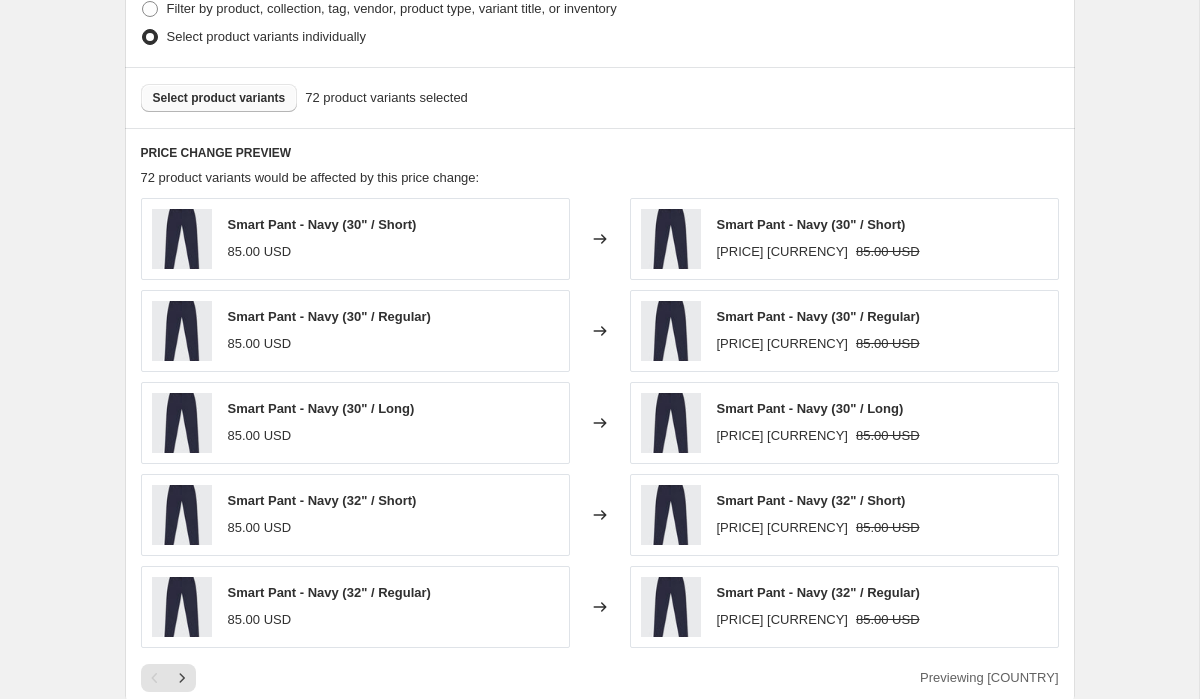 scroll, scrollTop: 854, scrollLeft: 0, axis: vertical 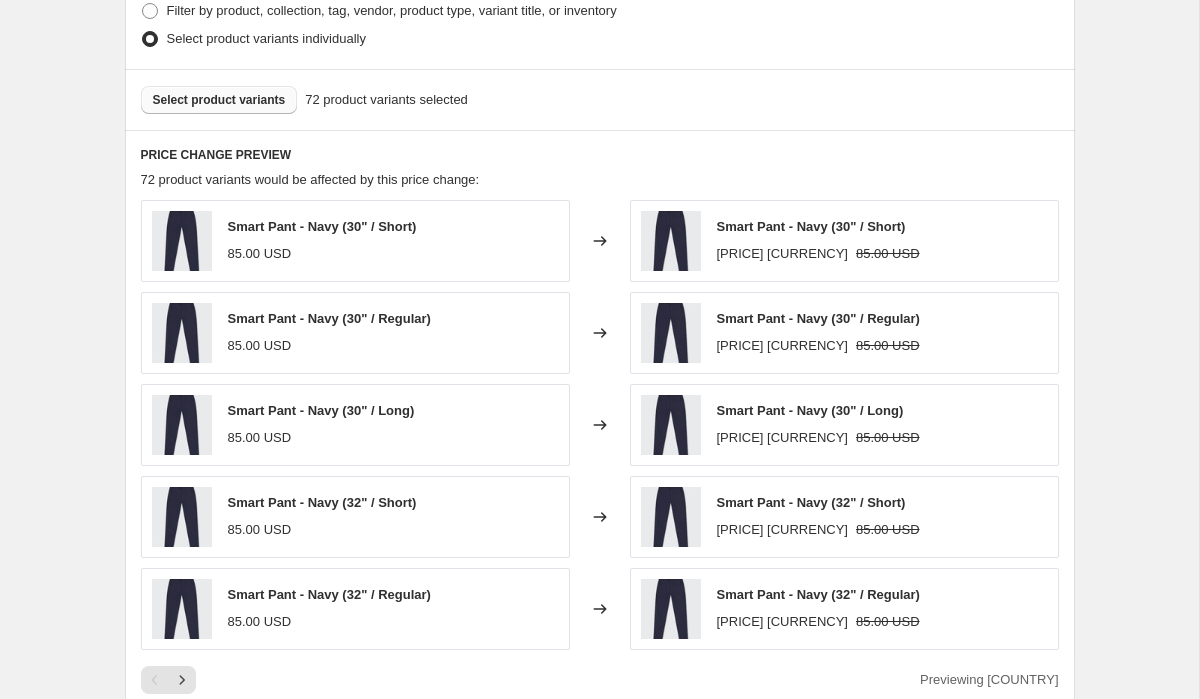 click on "Select product variants" at bounding box center (219, 100) 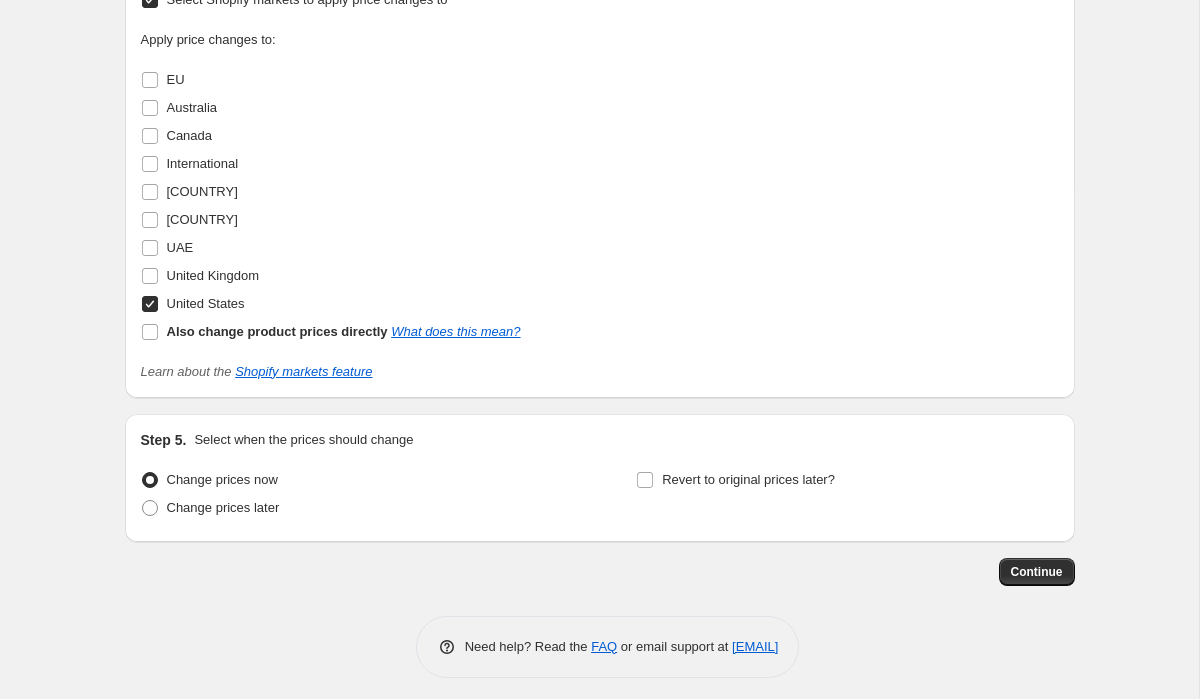 scroll, scrollTop: 1654, scrollLeft: 0, axis: vertical 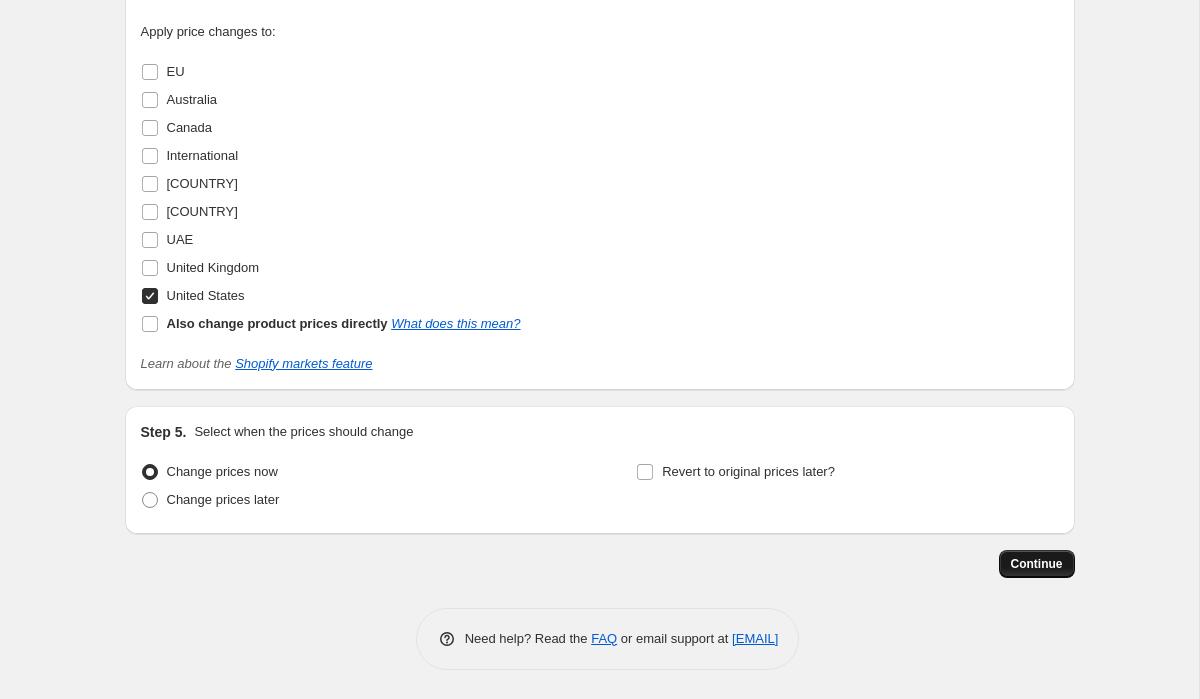 click on "Continue" at bounding box center (1037, 564) 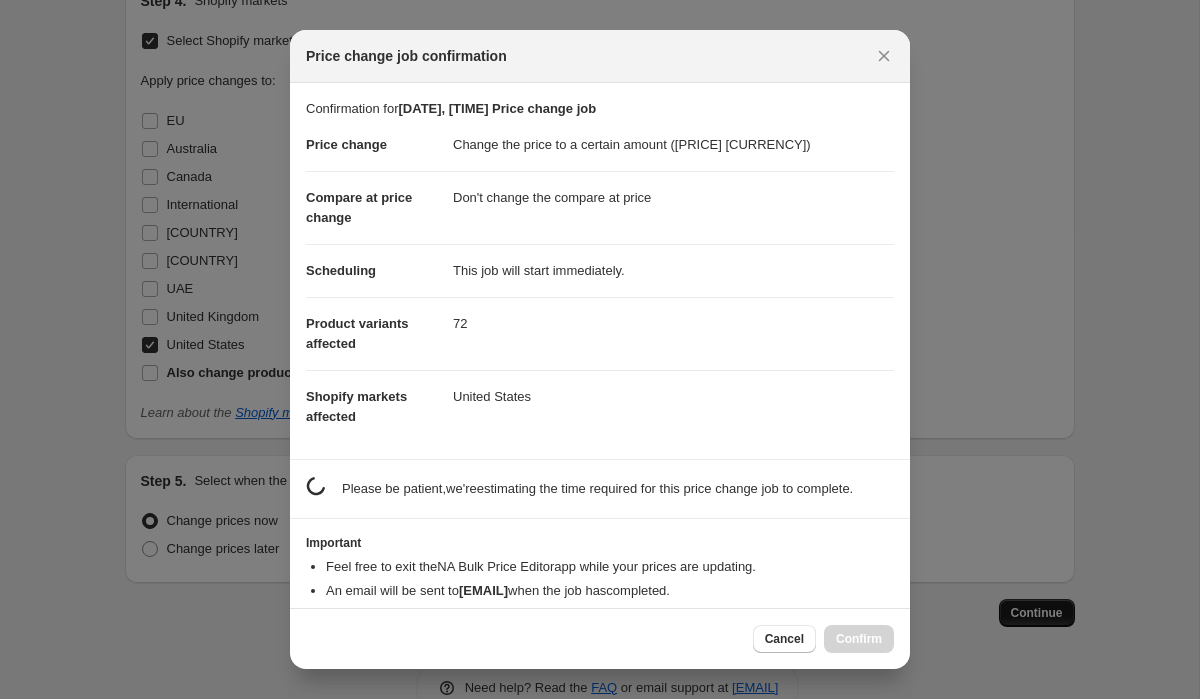 scroll, scrollTop: 0, scrollLeft: 0, axis: both 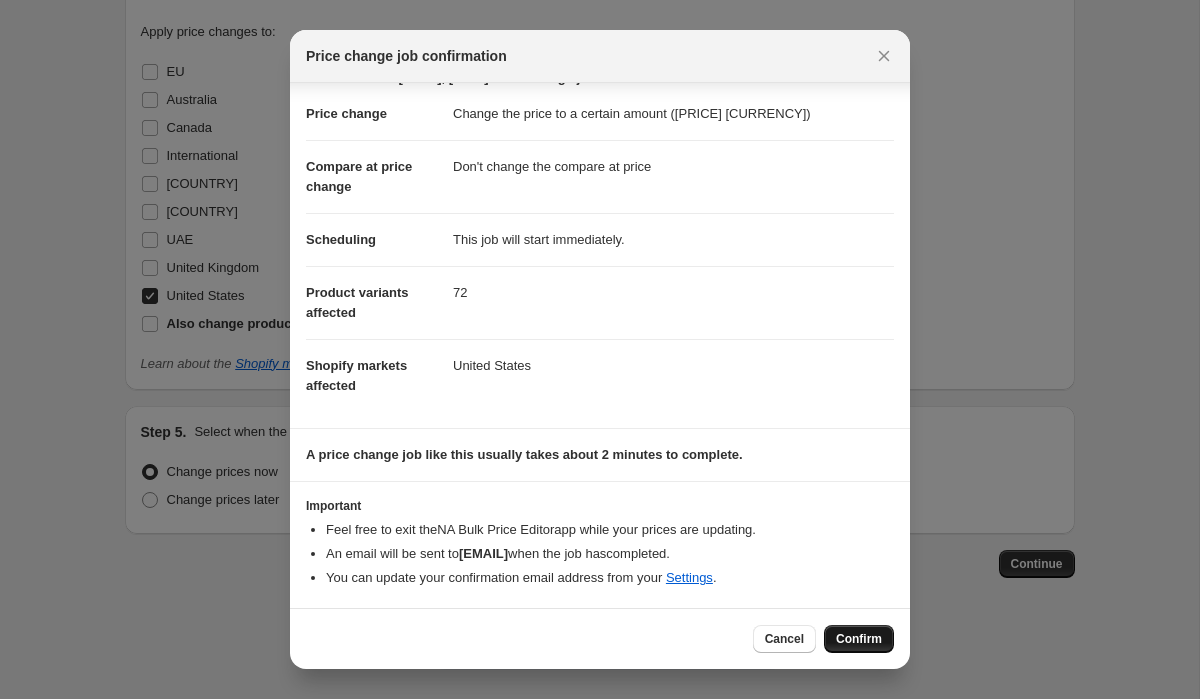click on "Confirm" at bounding box center (859, 639) 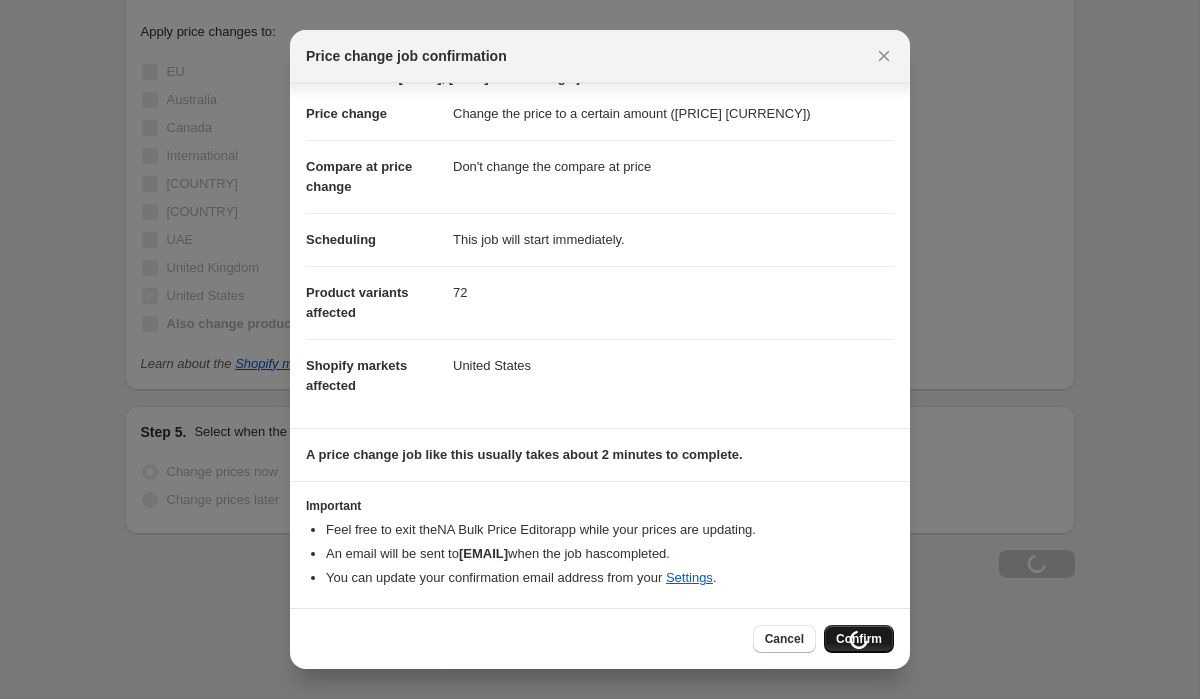 scroll, scrollTop: 1722, scrollLeft: 0, axis: vertical 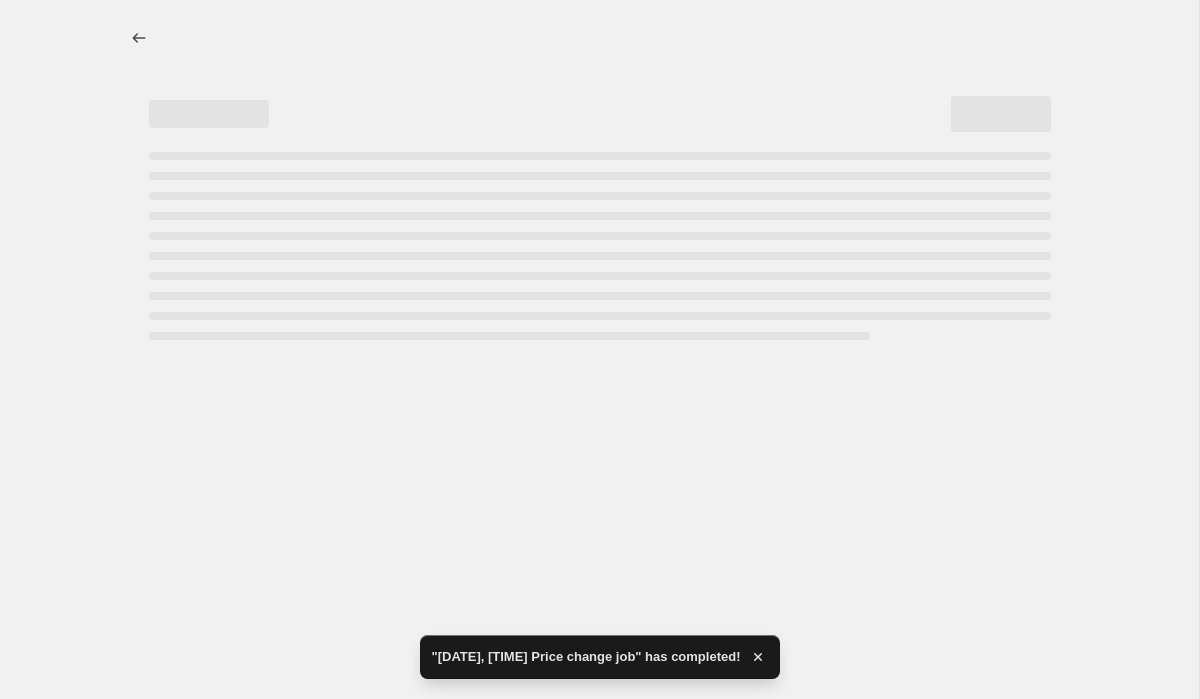 select on "no_change" 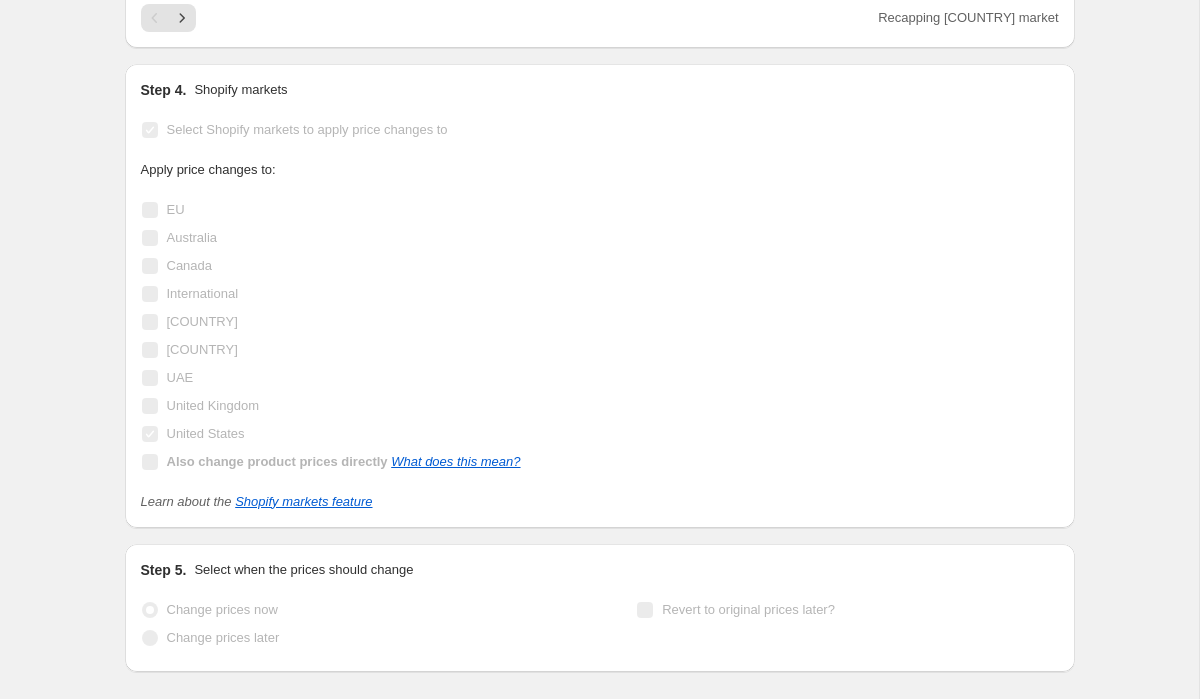 scroll, scrollTop: 0, scrollLeft: 0, axis: both 